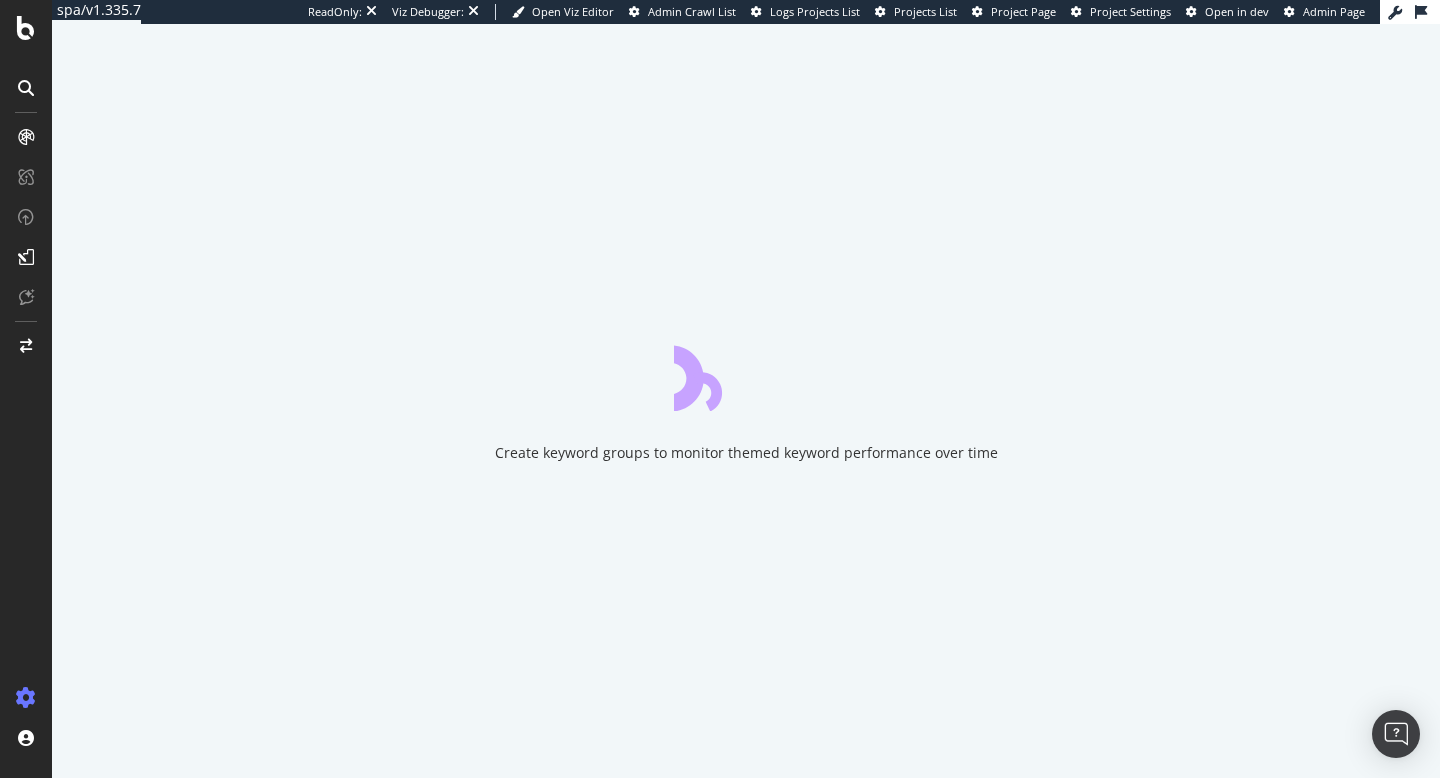 scroll, scrollTop: 0, scrollLeft: 0, axis: both 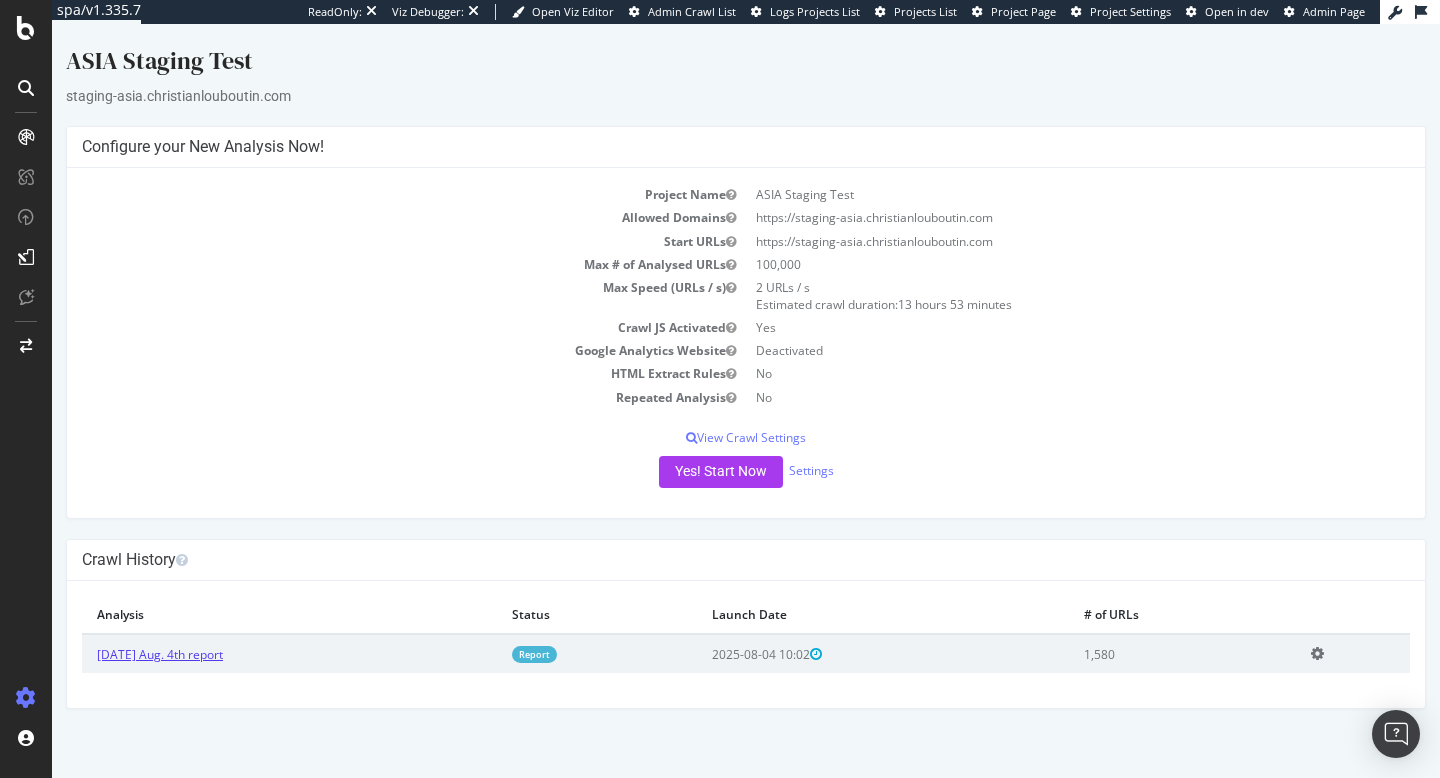 click on "[DATE] Aug. 4th
report" at bounding box center [160, 654] 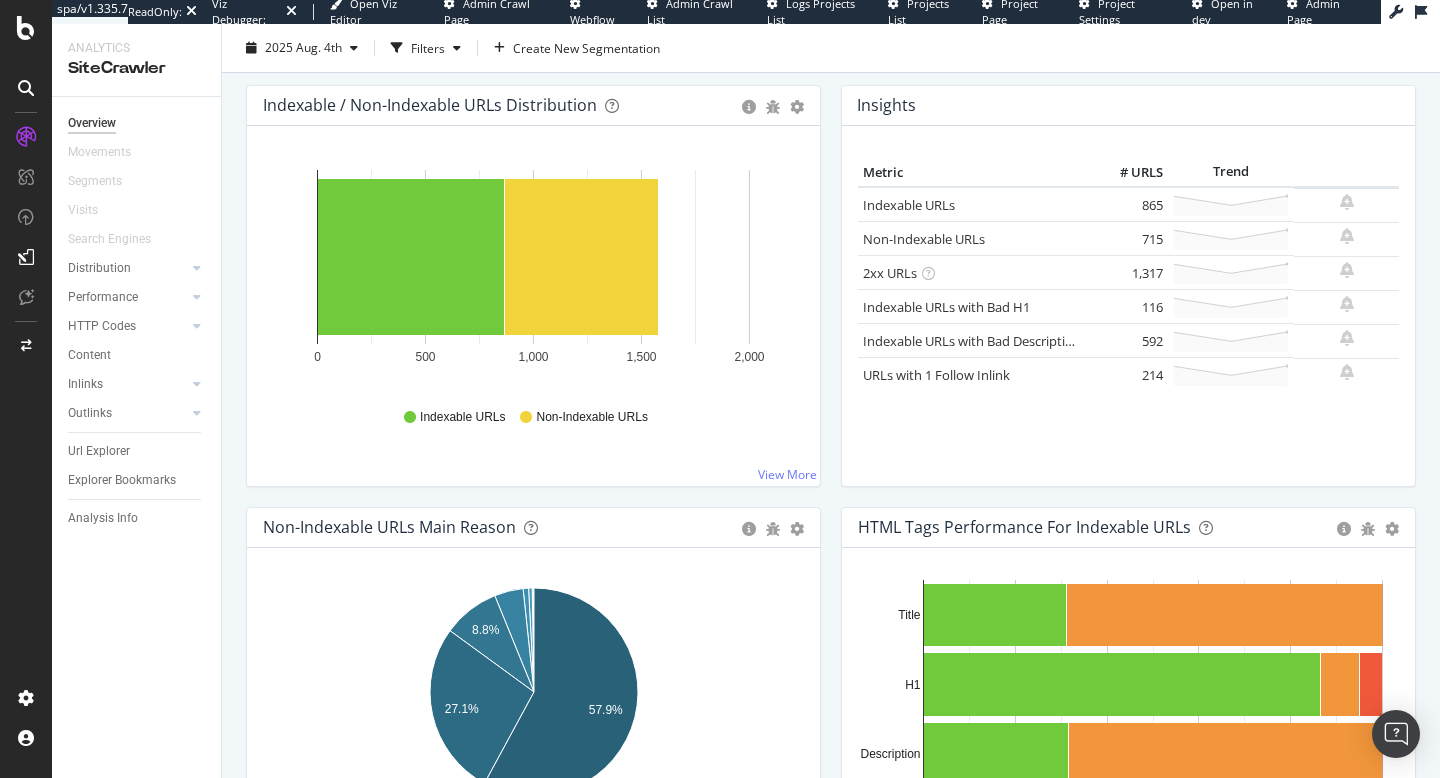 scroll, scrollTop: 0, scrollLeft: 0, axis: both 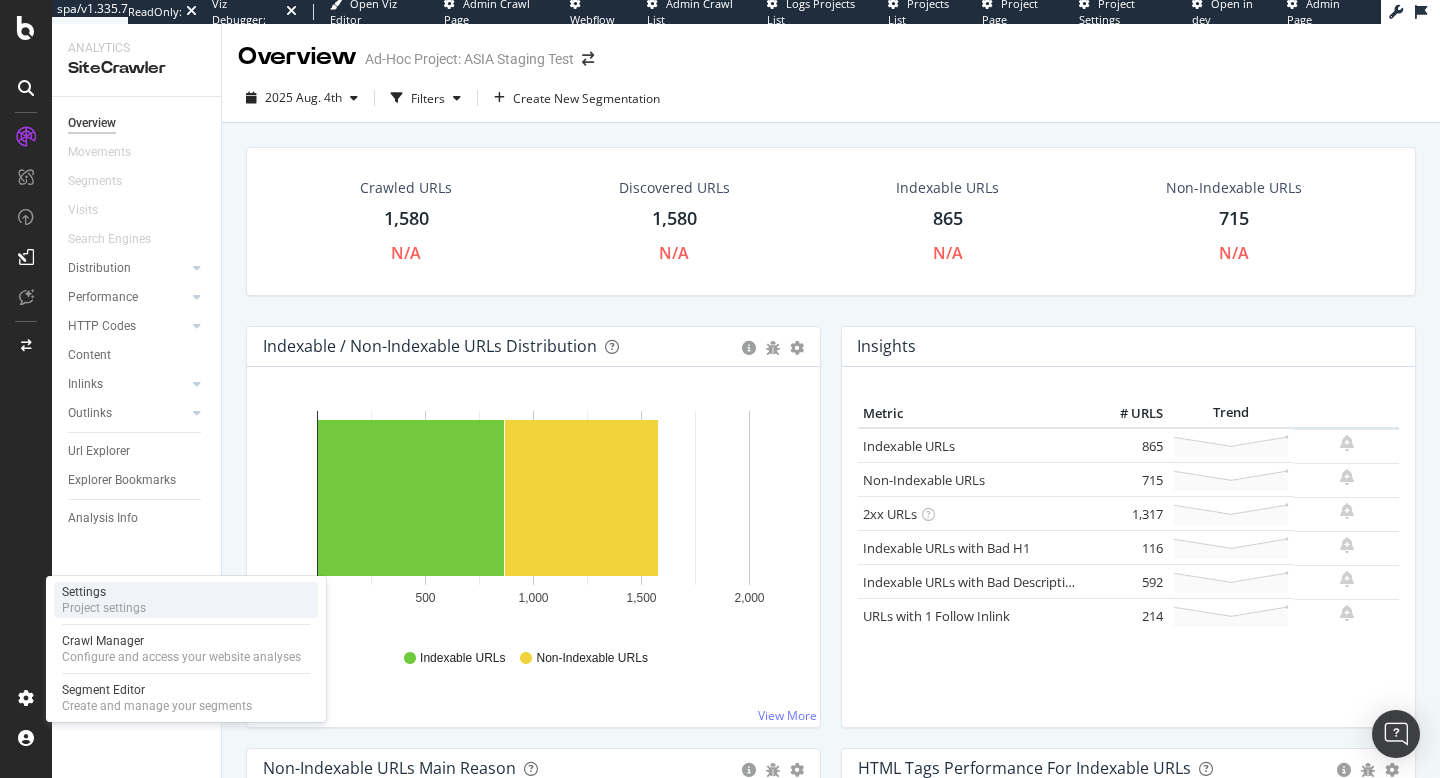 click on "Settings Project settings" at bounding box center [186, 600] 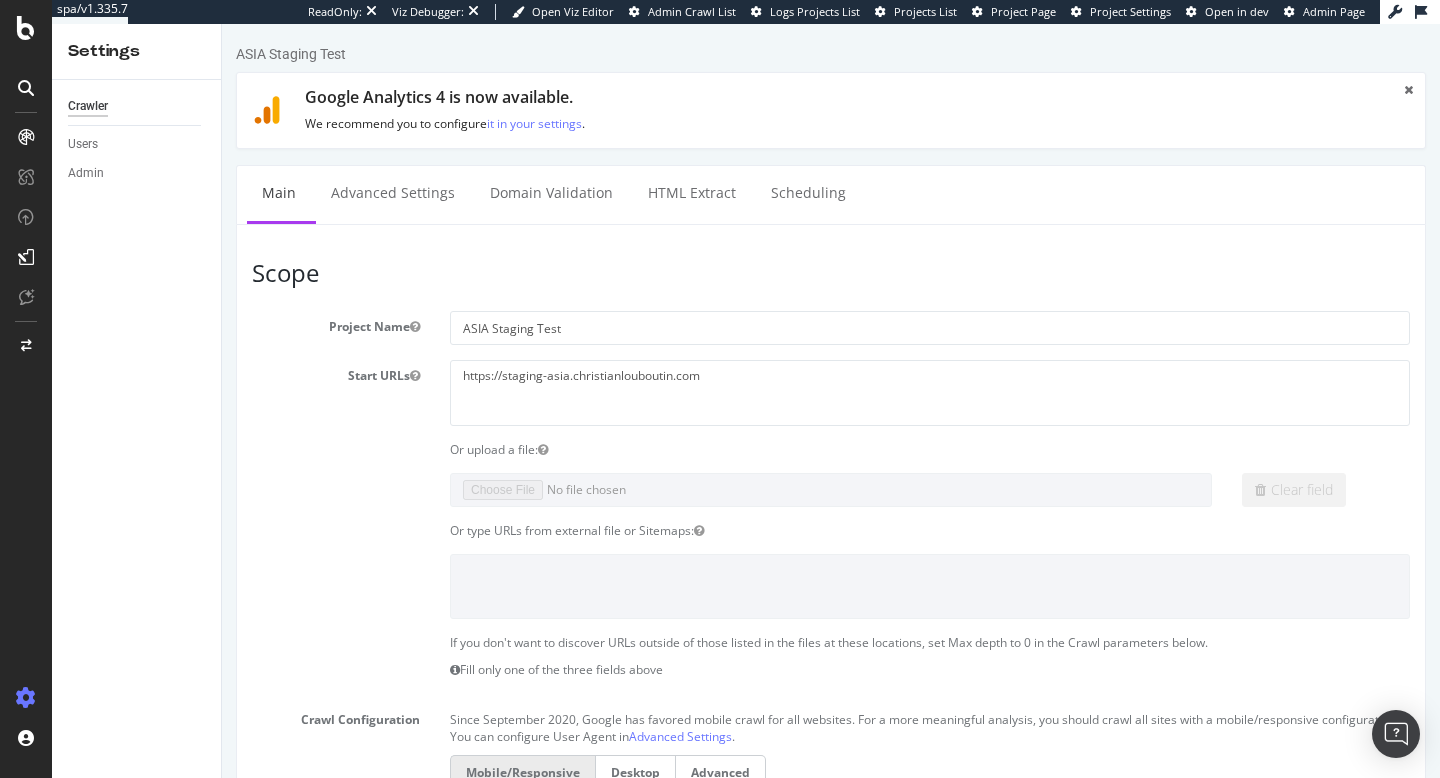 scroll, scrollTop: 0, scrollLeft: 0, axis: both 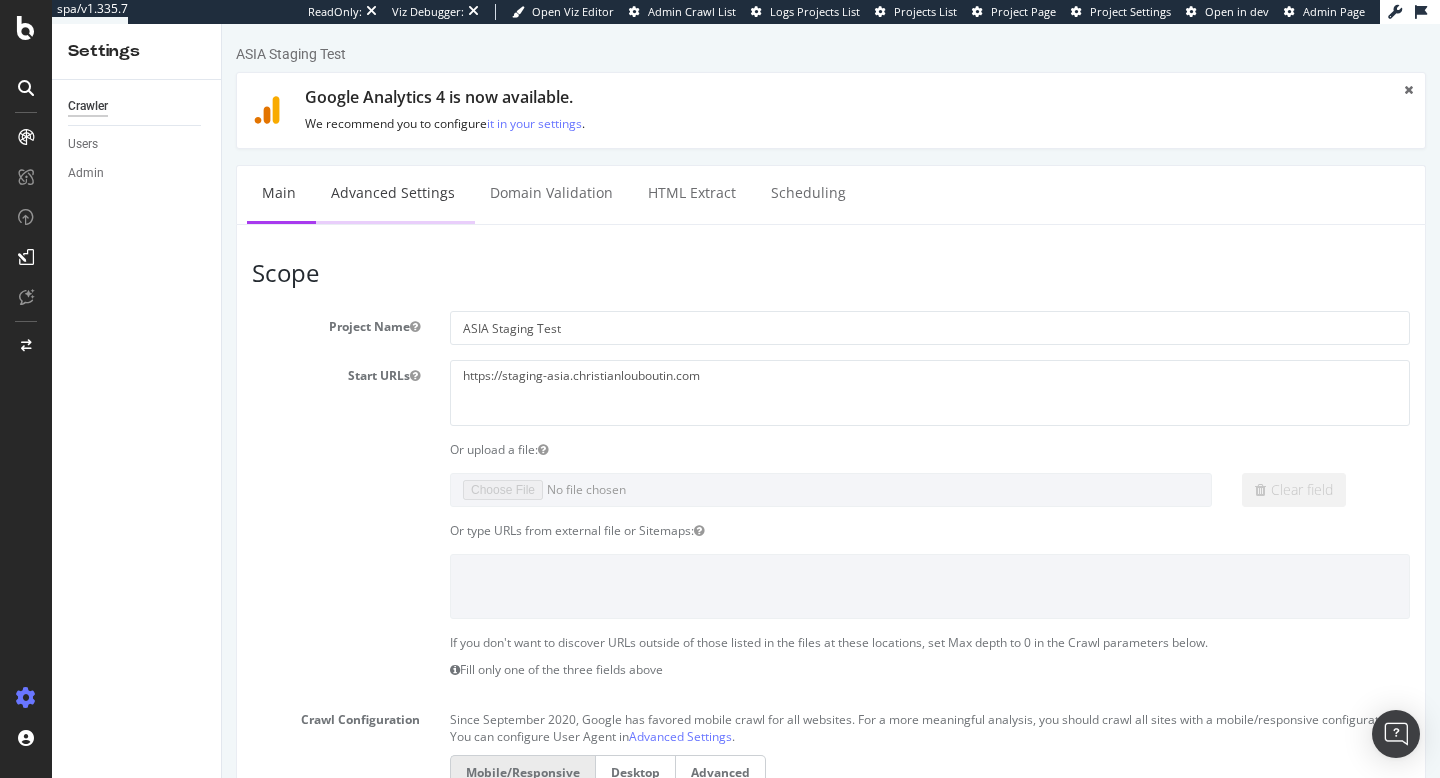 click on "Advanced Settings" at bounding box center (393, 193) 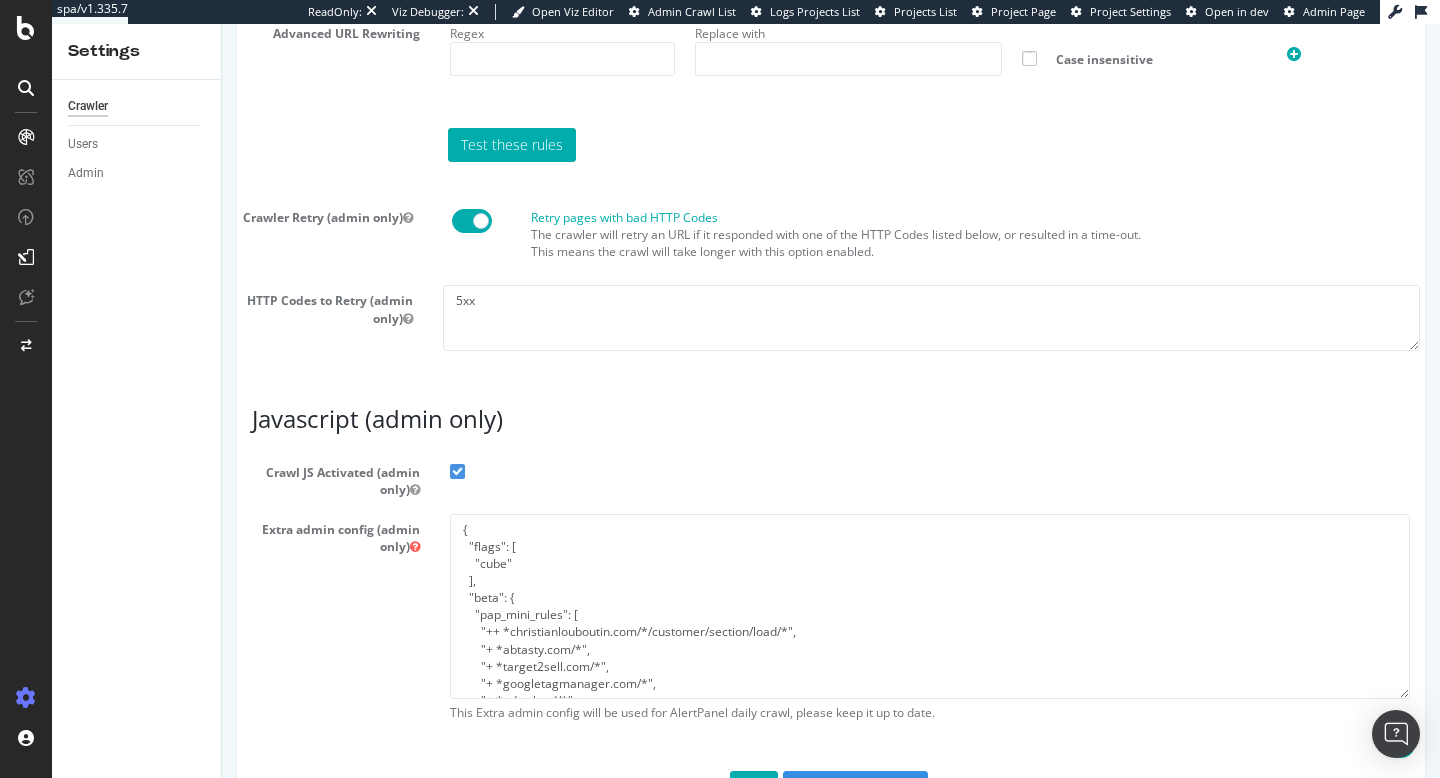 scroll, scrollTop: 1725, scrollLeft: 0, axis: vertical 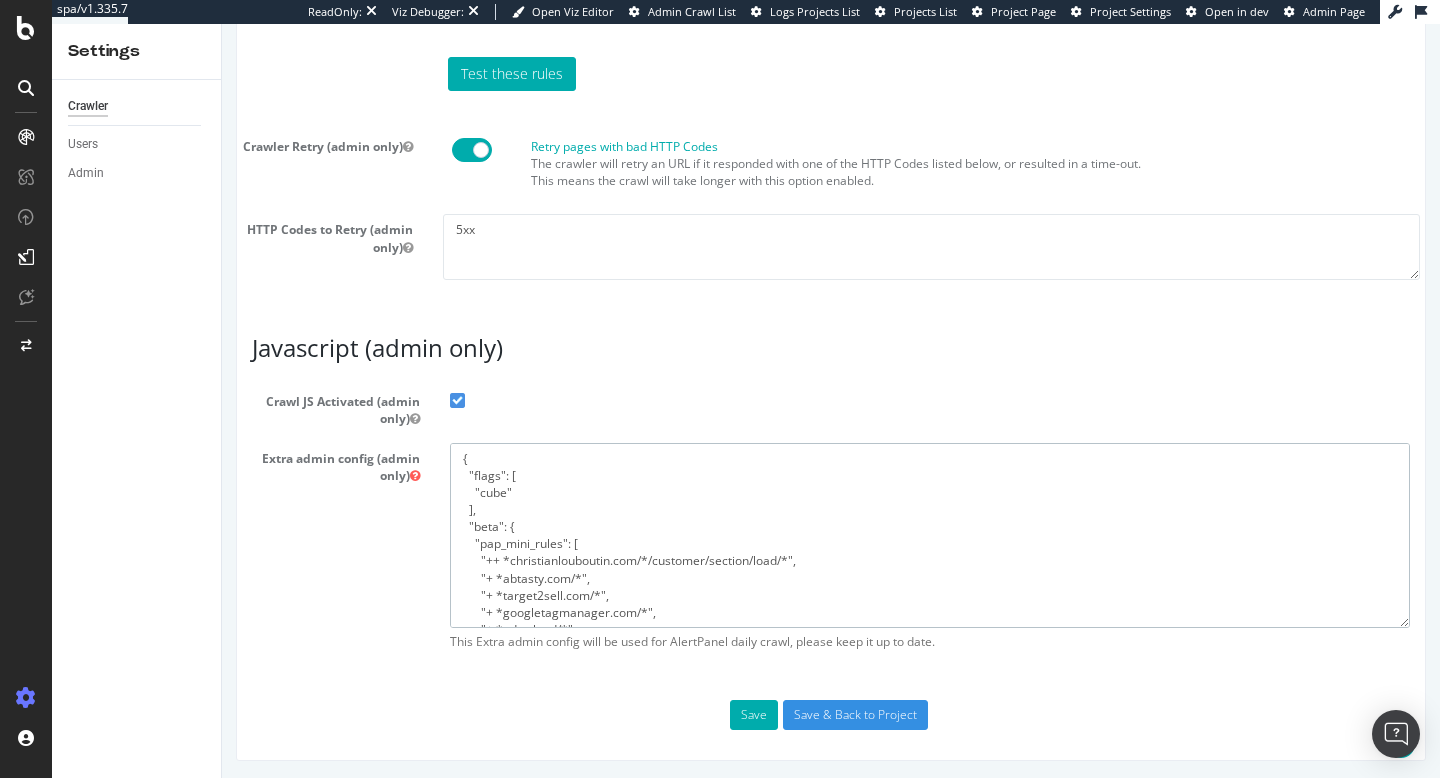 click on "{
"flags": [
"cube"
],
"beta": {
"pap_mini_rules": [
"++ *christianlouboutin.com/*/customer/section/load/*",
"+ *abtasty.com/*",
"+ *target2sell.com/*",
"+ *googletagmanager.com/*",
"+ *adn.cloud/*",
"+ *deliveryapi-tx4*",
"!dom",
"!2tld",
"!css",
"-* # and nothing else"
]
}
}" at bounding box center (930, 535) 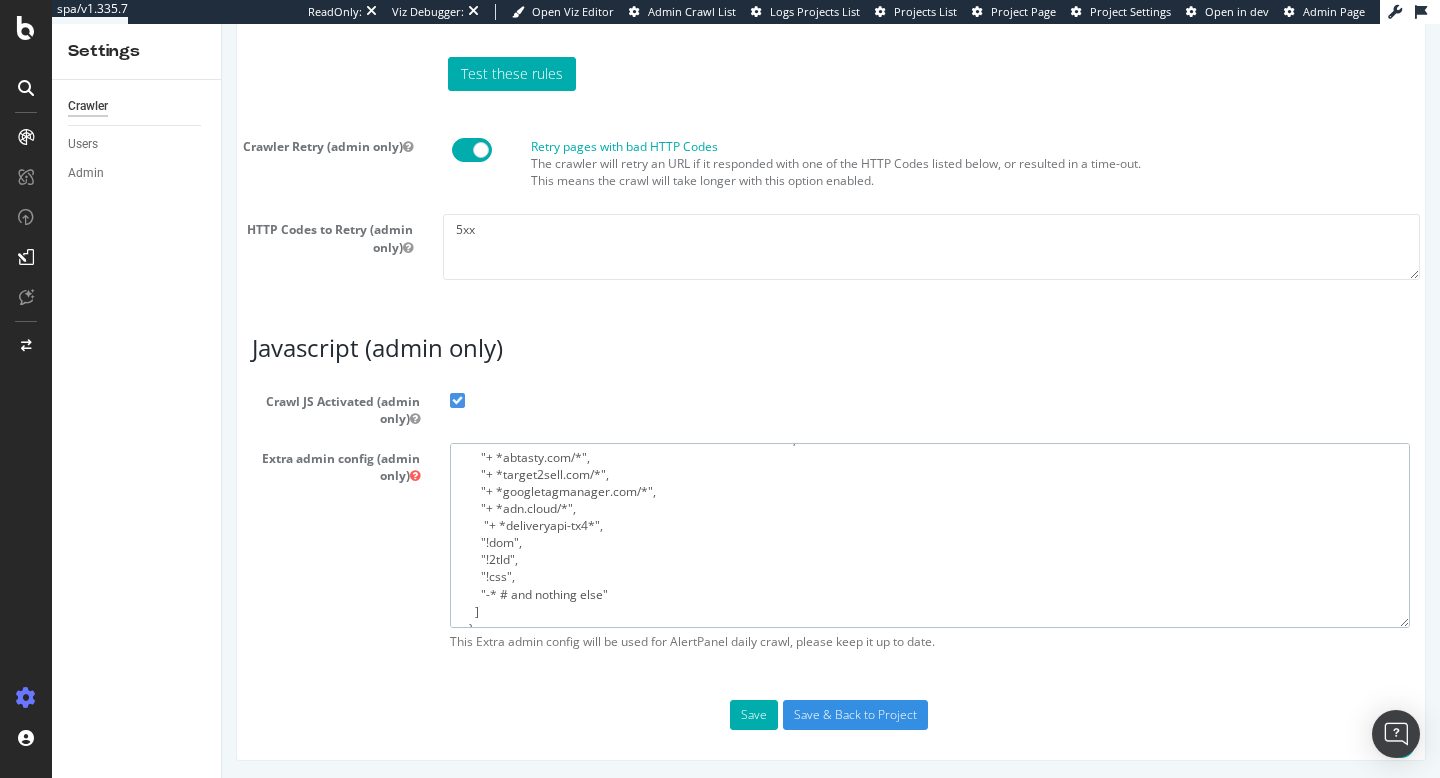 scroll, scrollTop: 154, scrollLeft: 0, axis: vertical 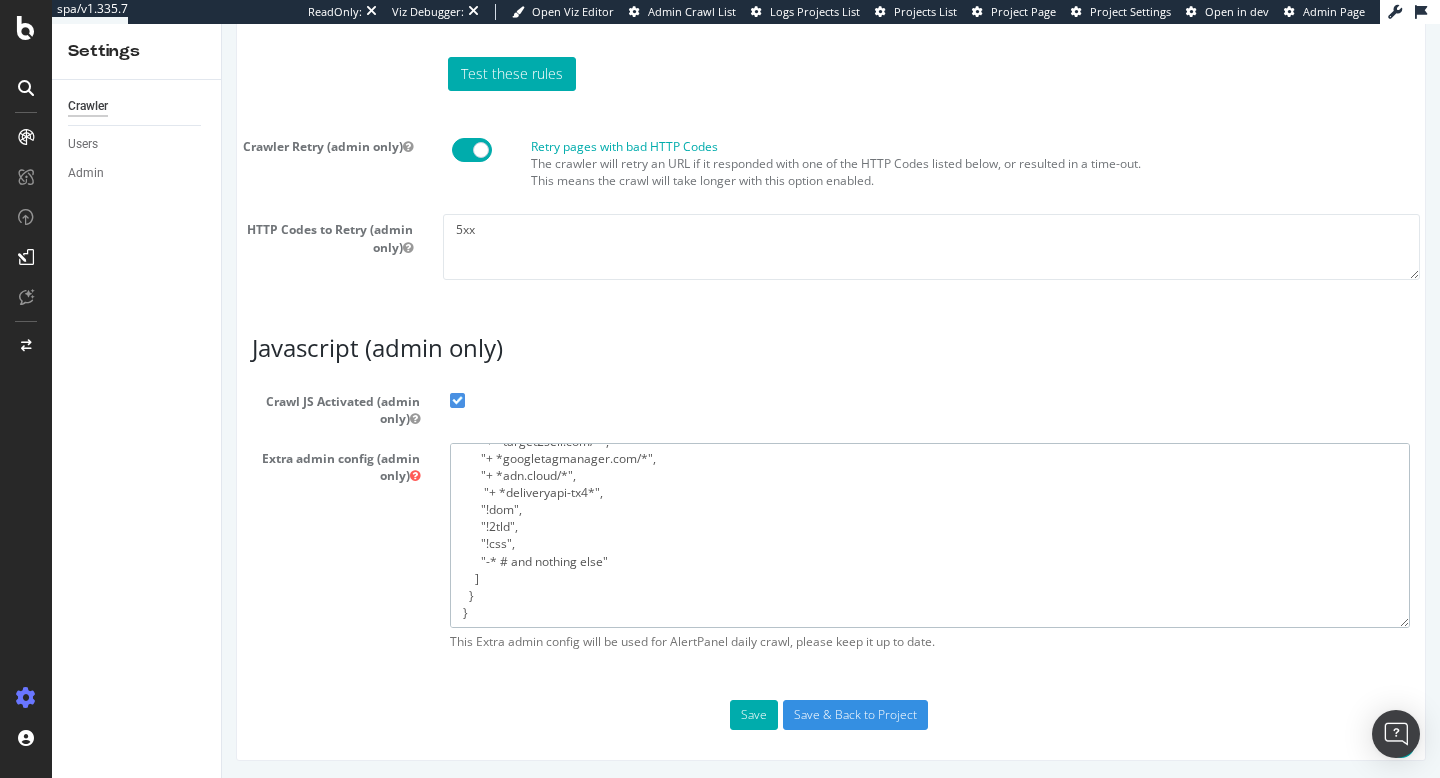 click on "{
"flags": [
"cube"
],
"beta": {
"pap_mini_rules": [
"++ *christianlouboutin.com/*/customer/section/load/*",
"+ *abtasty.com/*",
"+ *target2sell.com/*",
"+ *googletagmanager.com/*",
"+ *adn.cloud/*",
"+ *deliveryapi-tx4*",
"!dom",
"!2tld",
"!css",
"-* # and nothing else"
]
}
}" at bounding box center (930, 535) 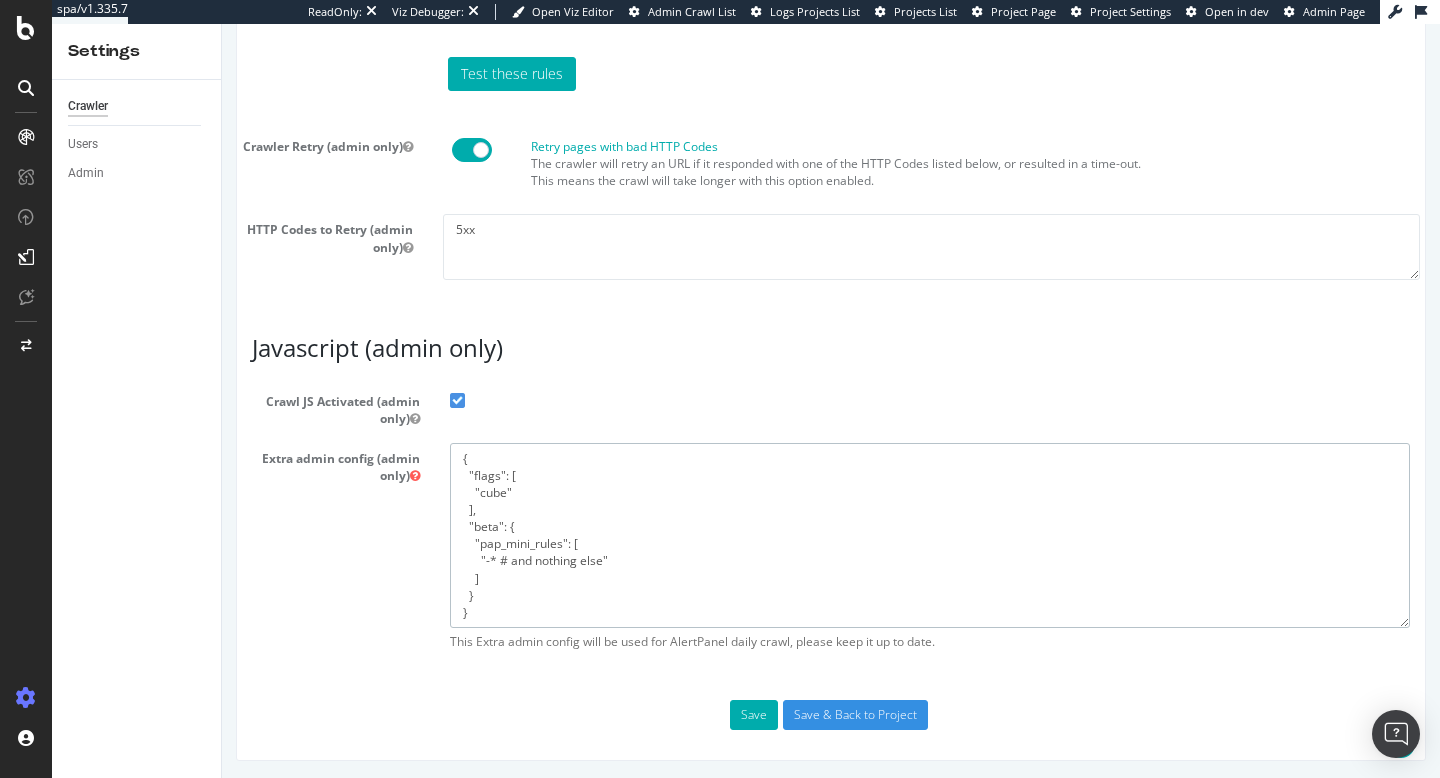 scroll, scrollTop: 0, scrollLeft: 0, axis: both 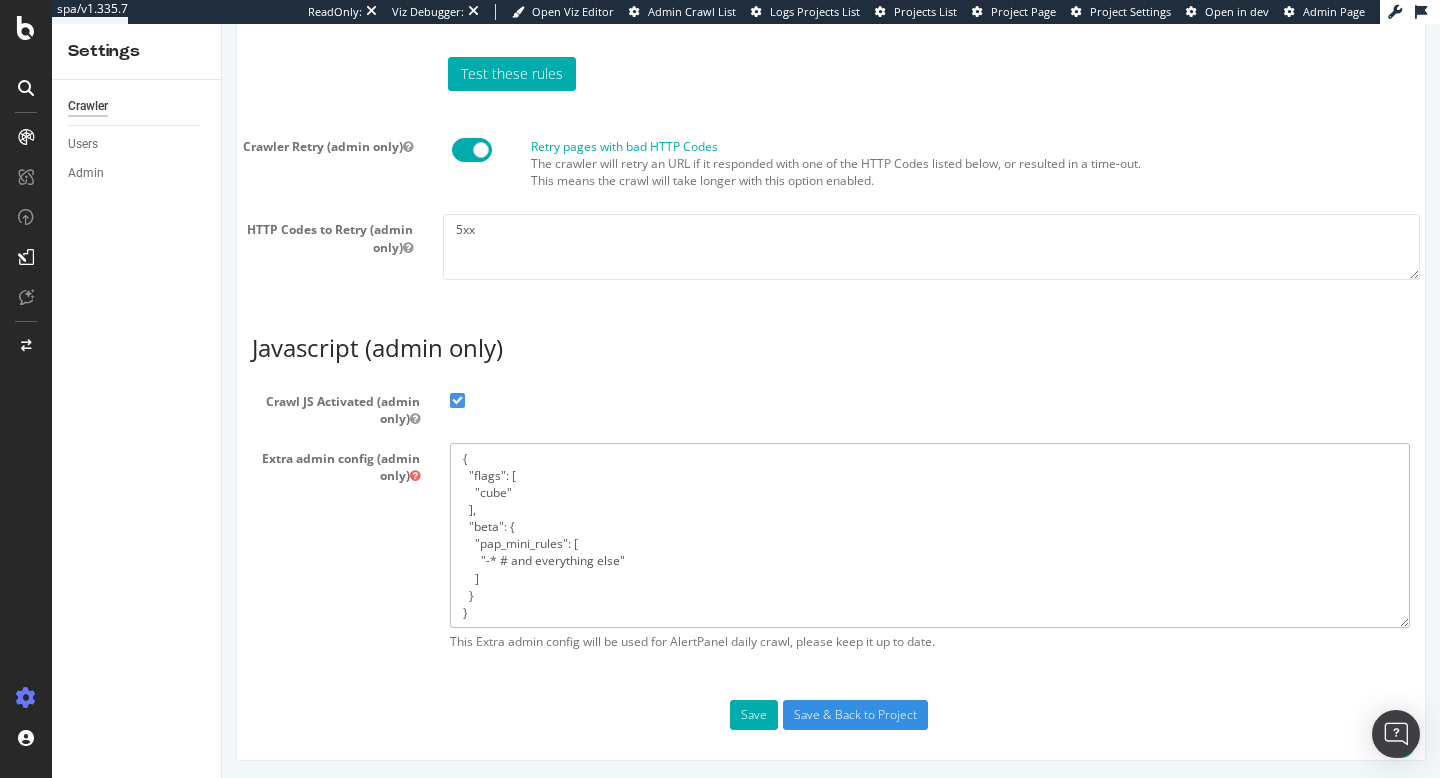 click on "{
"flags": [
"cube"
],
"beta": {
"pap_mini_rules": [
"++ *christianlouboutin.com/*/customer/section/load/*",
"+ *abtasty.com/*",
"+ *target2sell.com/*",
"+ *googletagmanager.com/*",
"+ *adn.cloud/*",
"+ *deliveryapi-tx4*",
"!dom",
"!2tld",
"!css",
"-* # and nothing else"
]
}
}" at bounding box center (930, 535) 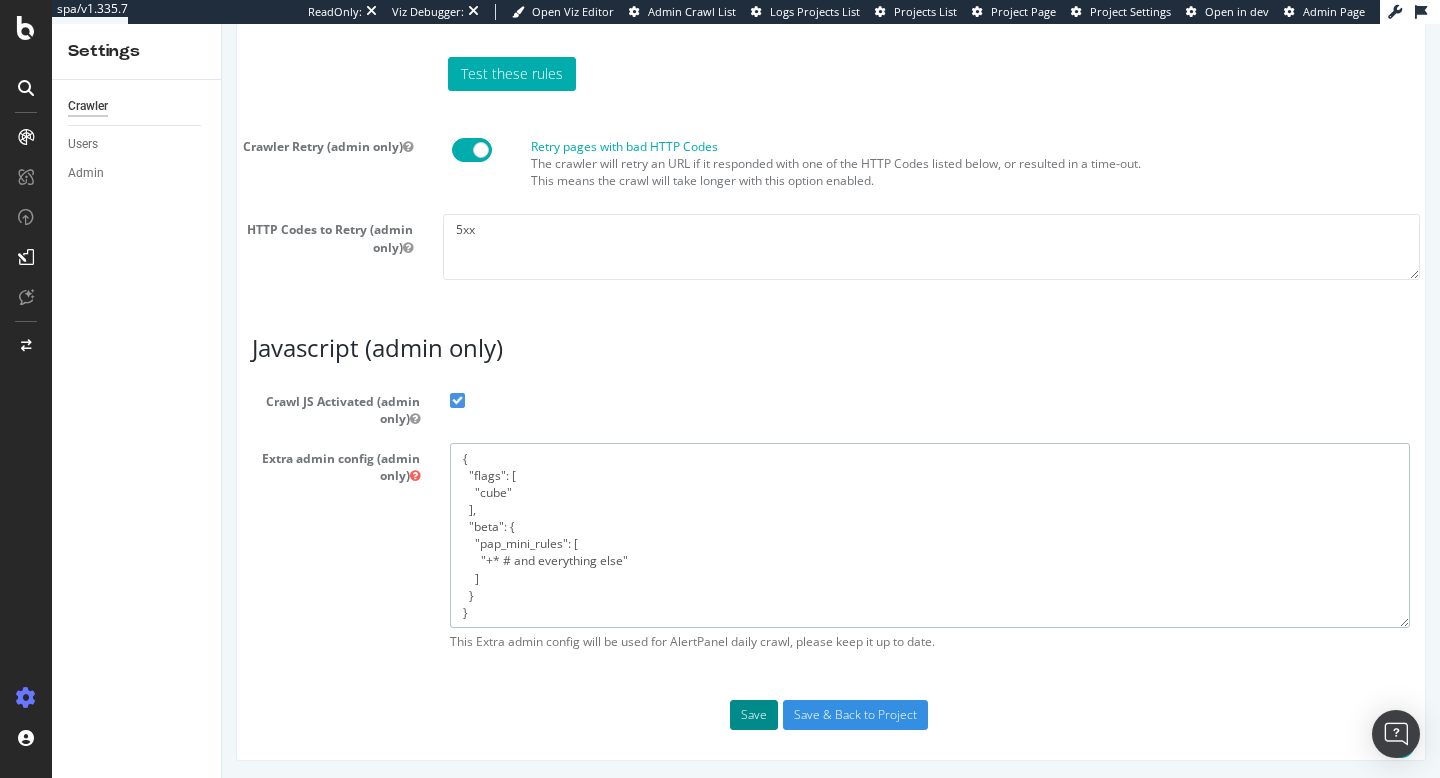 type on "{
"flags": [
"cube"
],
"beta": {
"pap_mini_rules": [
"+* # and everything else"
]
}
}" 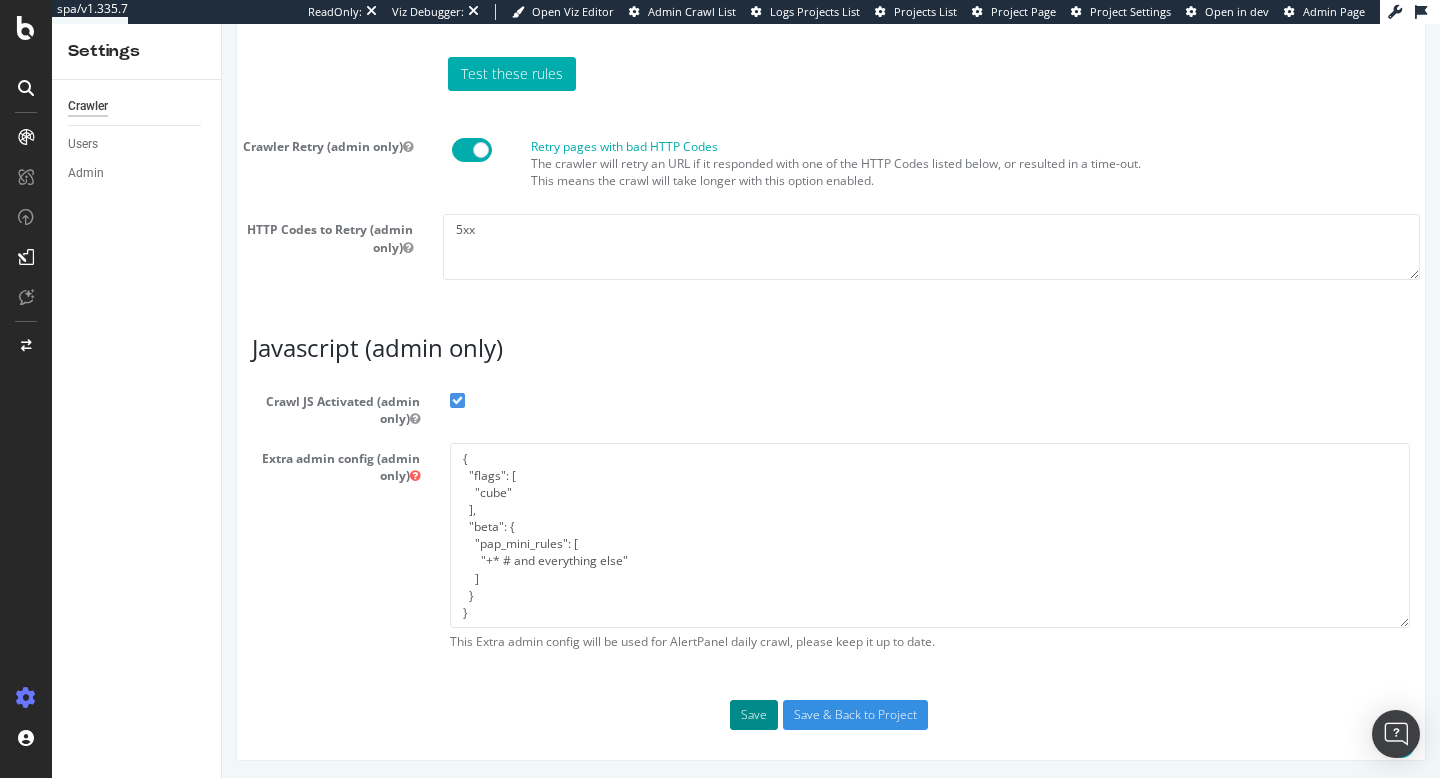 click on "Save" at bounding box center [754, 715] 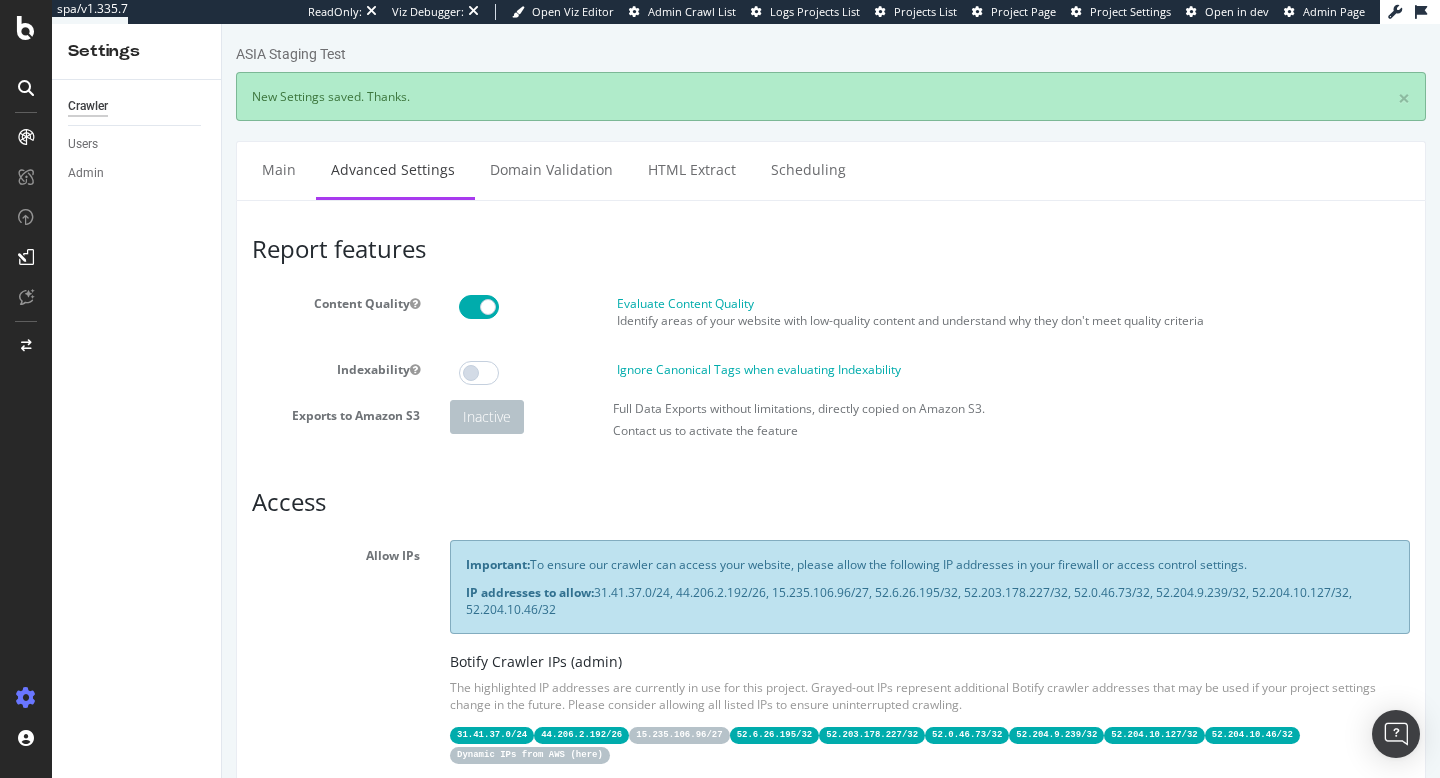 scroll, scrollTop: 0, scrollLeft: 0, axis: both 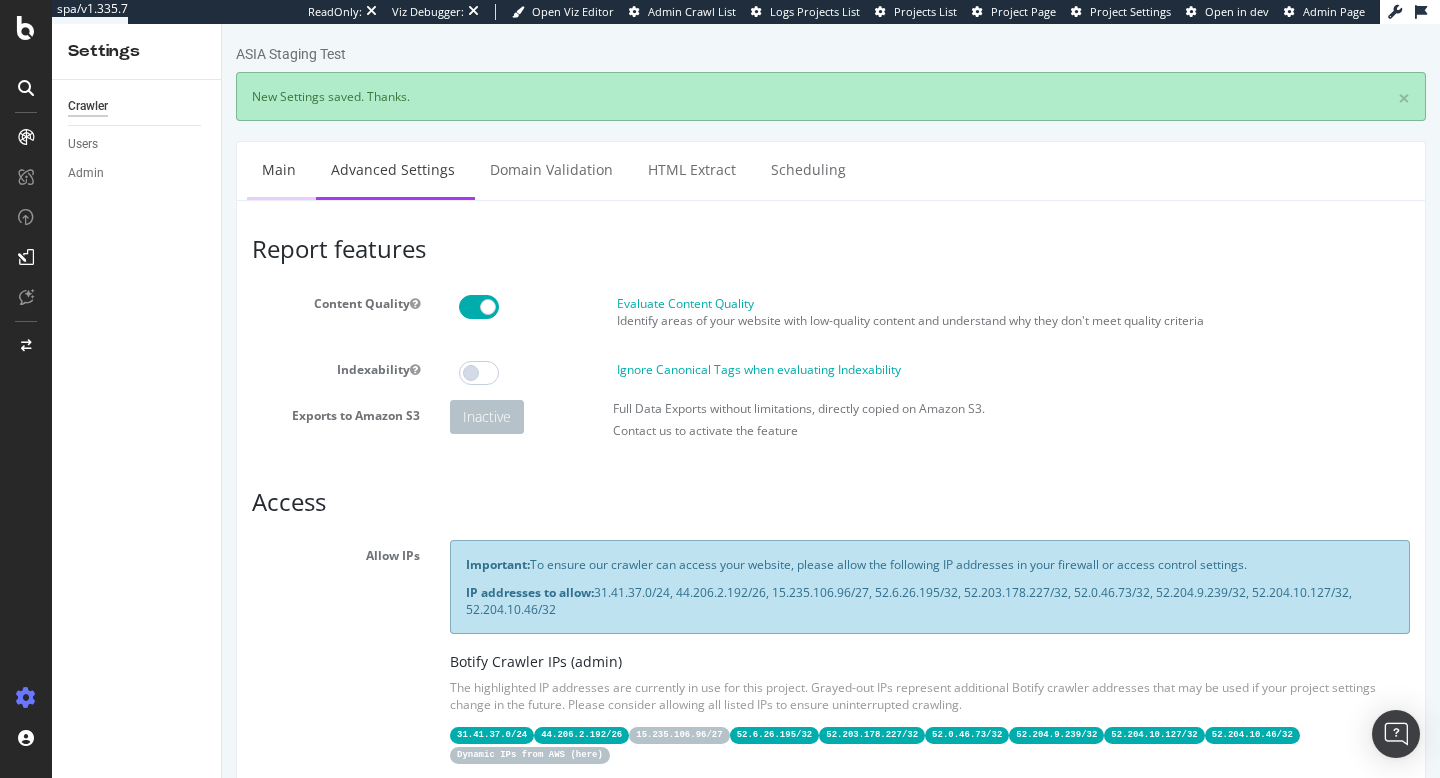 click on "Main" at bounding box center (279, 169) 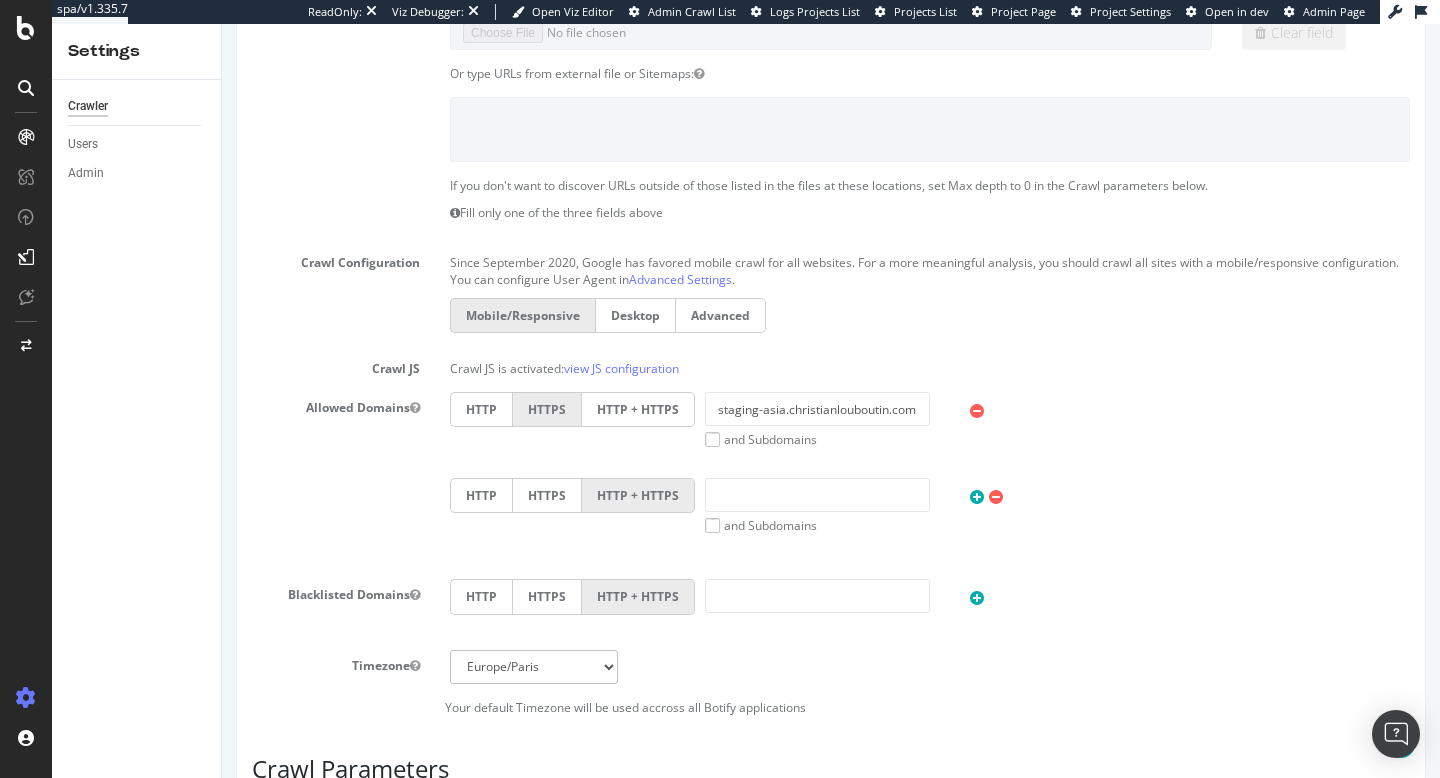 scroll, scrollTop: 461, scrollLeft: 0, axis: vertical 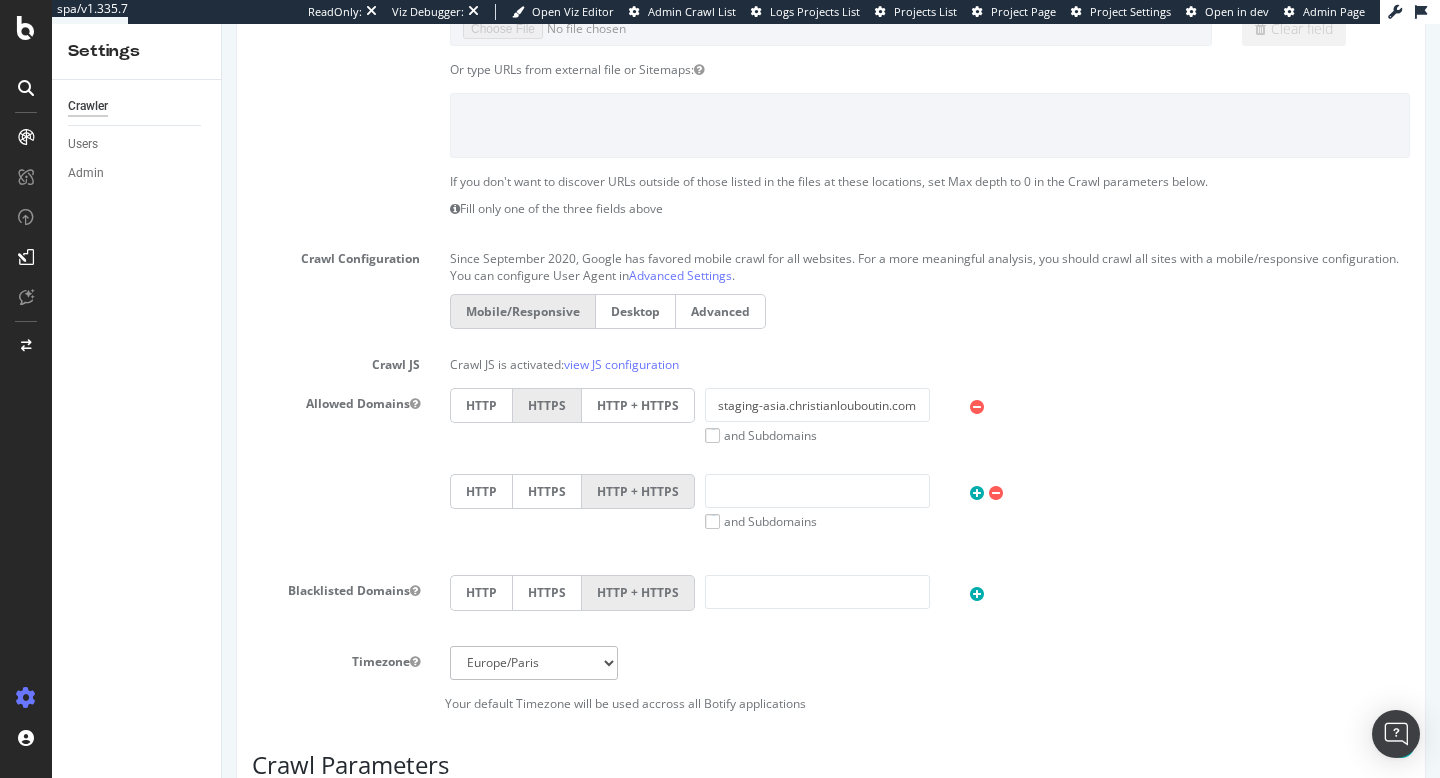 click on "HTTP + HTTPS" at bounding box center [638, 405] 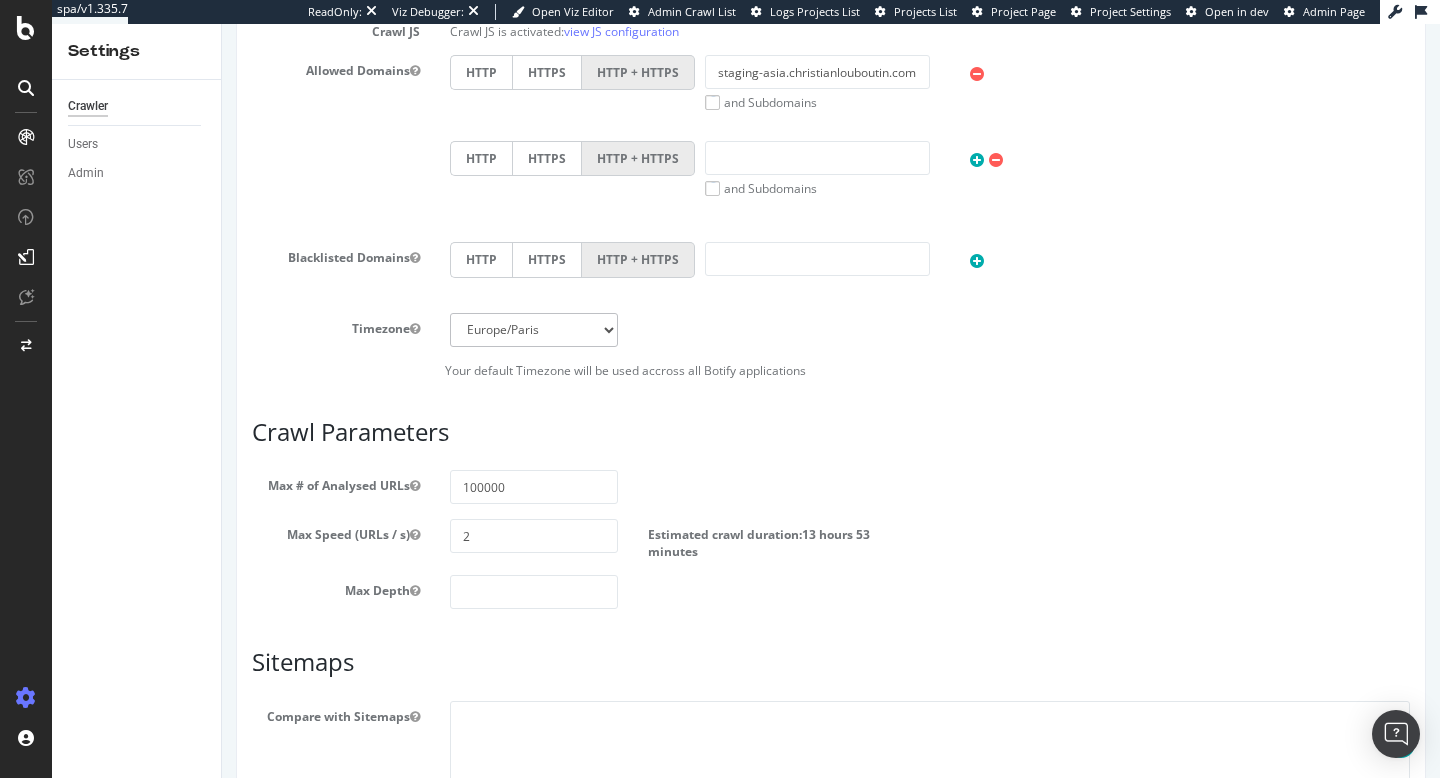 scroll, scrollTop: 982, scrollLeft: 0, axis: vertical 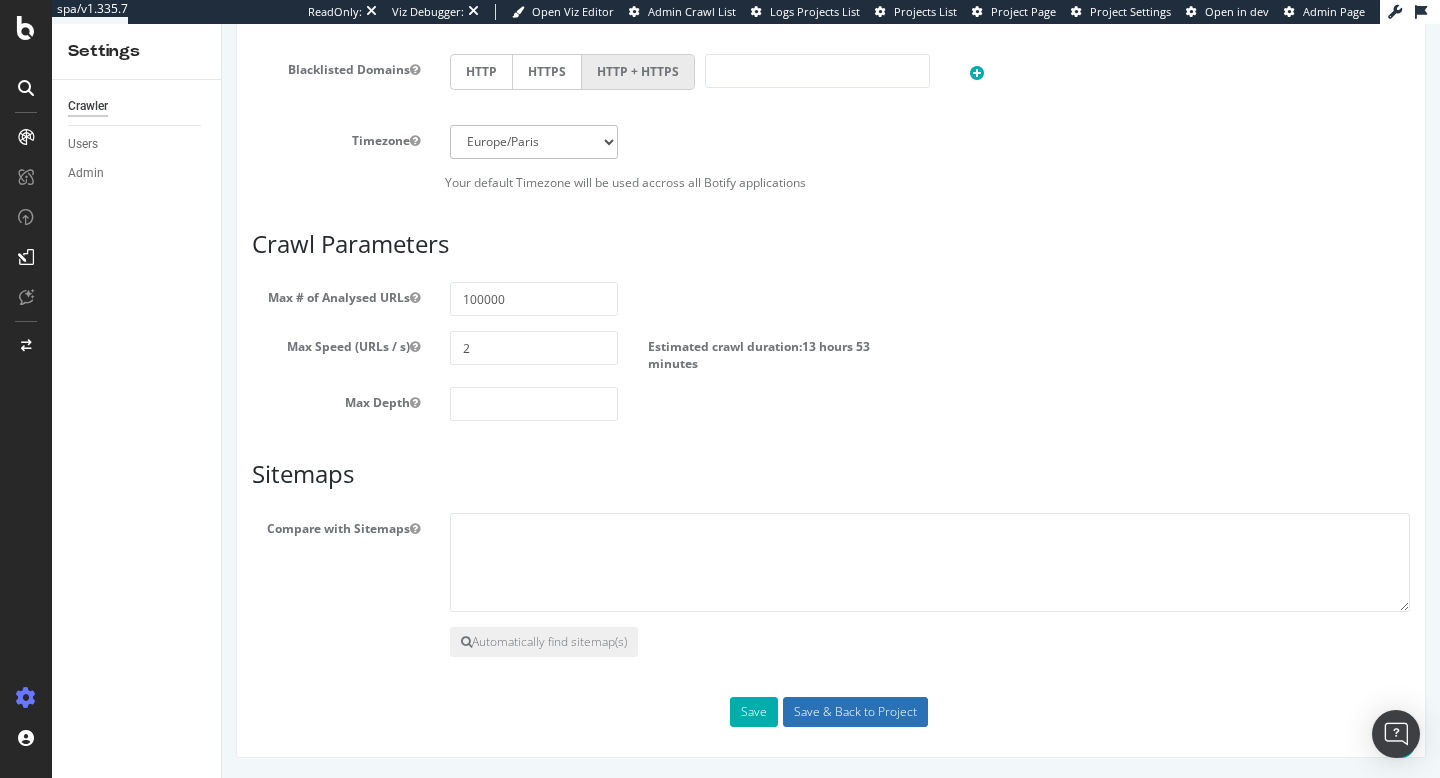 click on "Save & Back to Project" at bounding box center (855, 712) 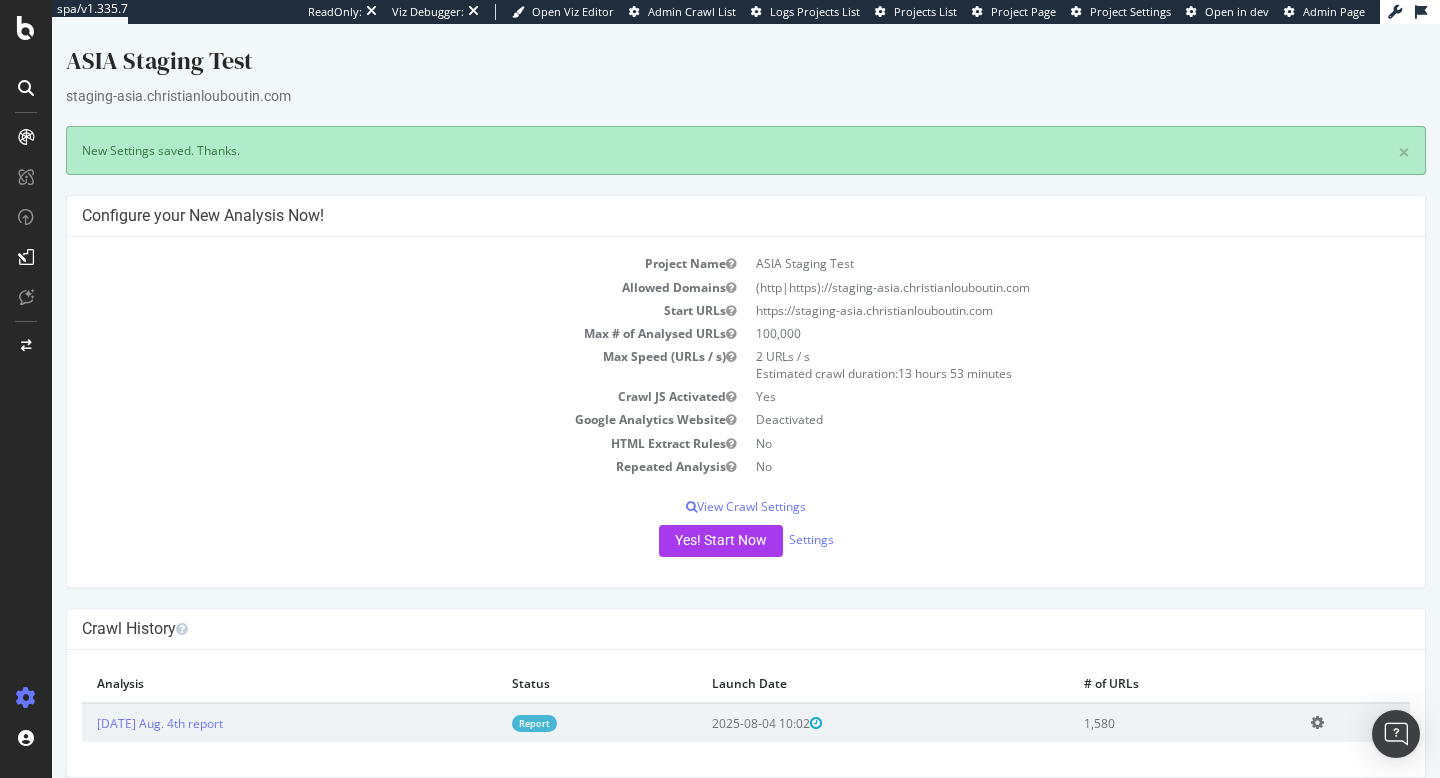 scroll, scrollTop: 0, scrollLeft: 0, axis: both 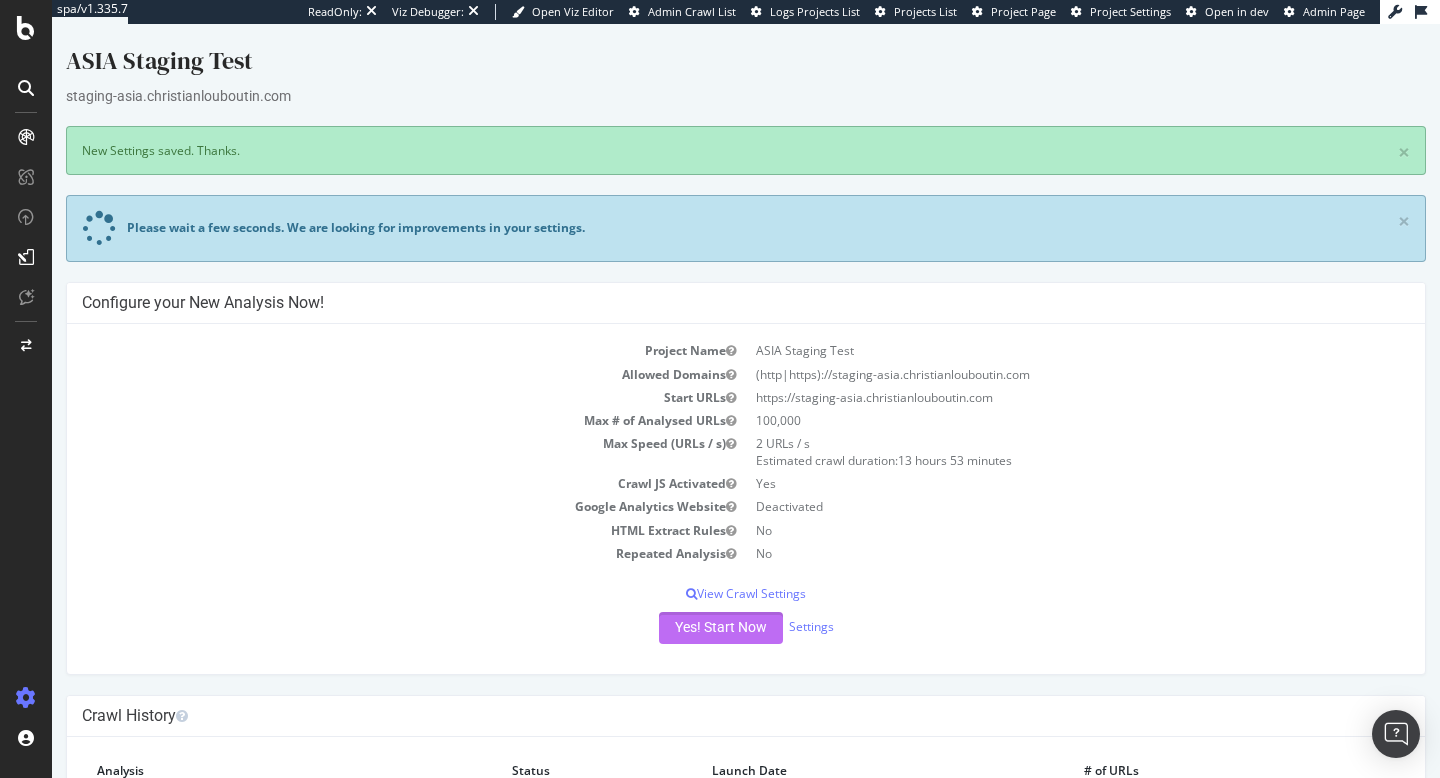 click on "Yes! Start Now" at bounding box center [721, 628] 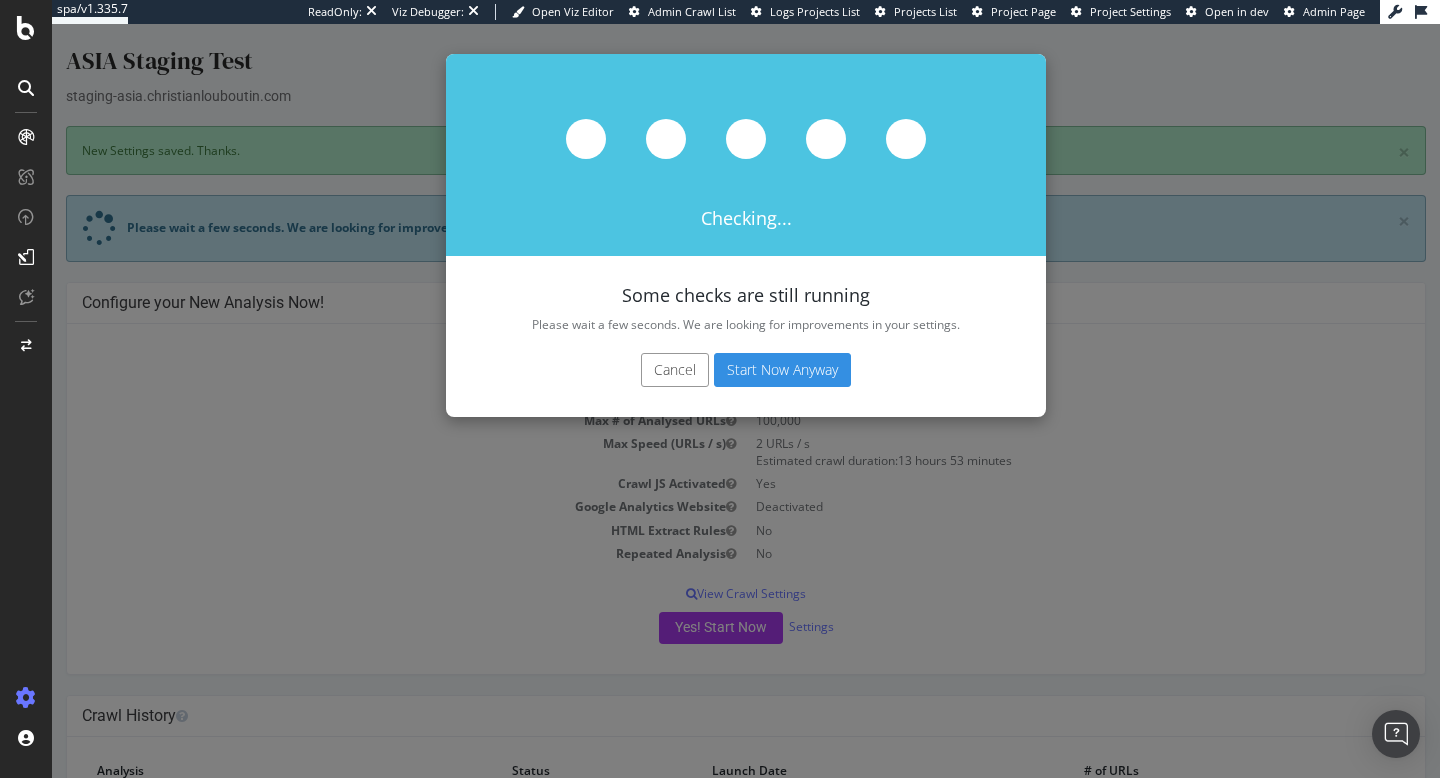 click on "Start Now Anyway" at bounding box center (782, 370) 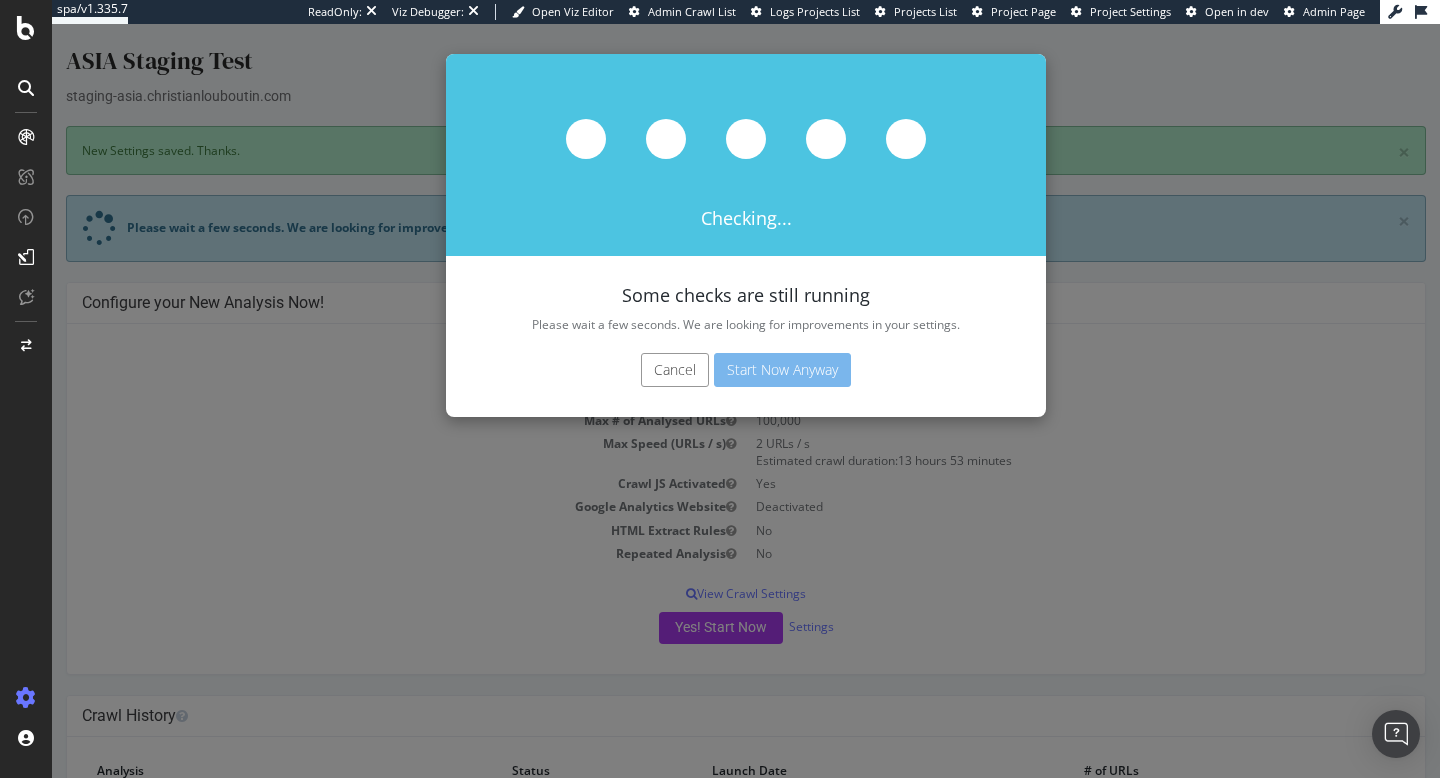 type 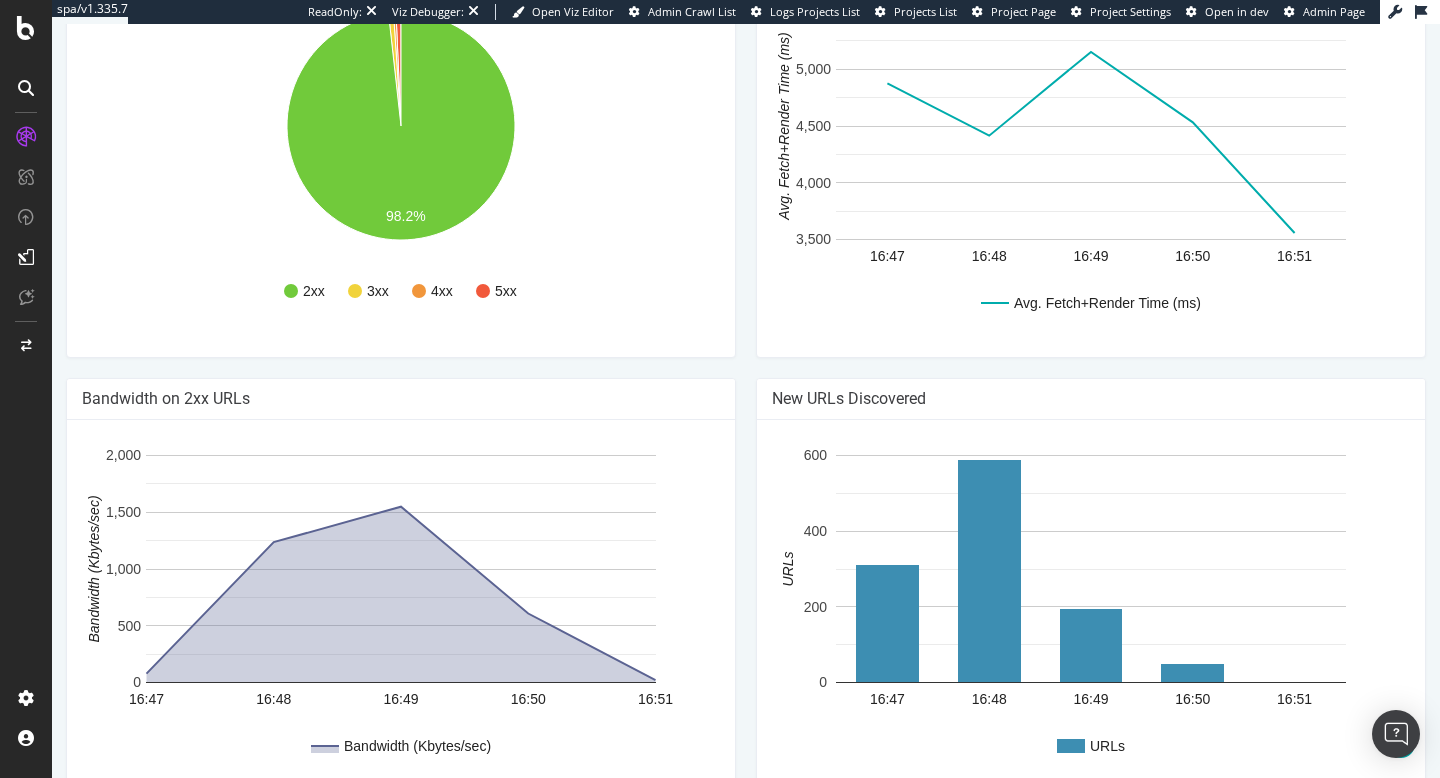 scroll, scrollTop: 1037, scrollLeft: 0, axis: vertical 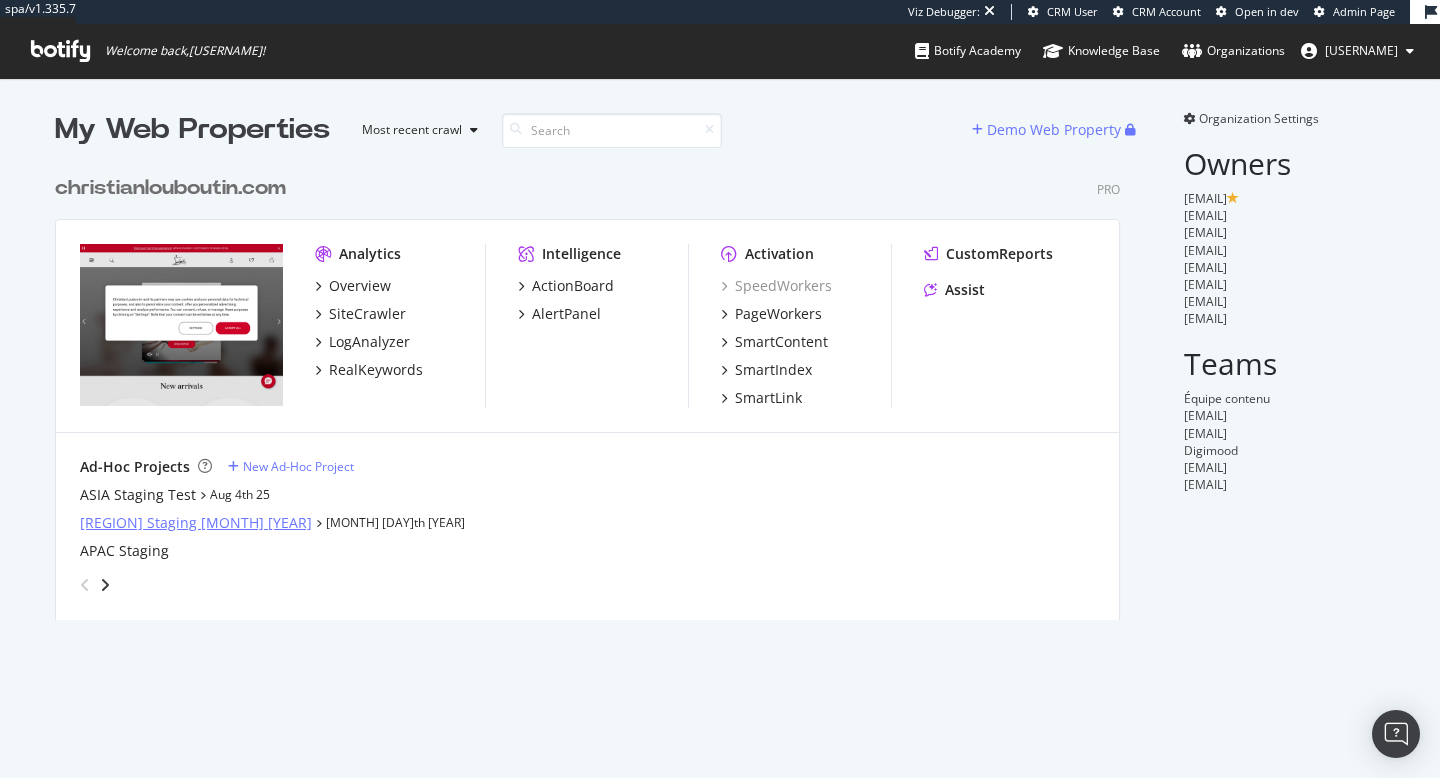 click on "Asia Staging June 2025" at bounding box center (196, 523) 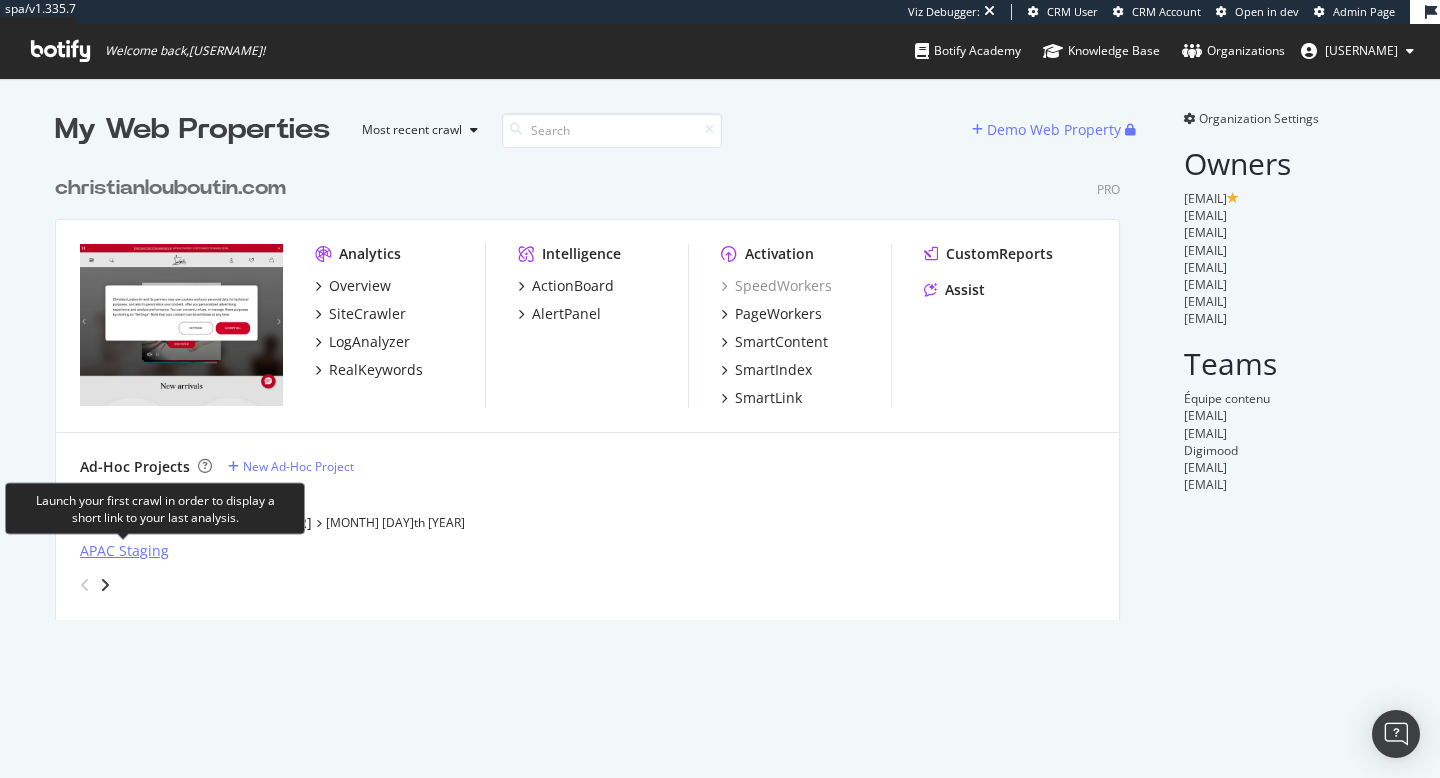 click on "APAC Staging" at bounding box center (124, 551) 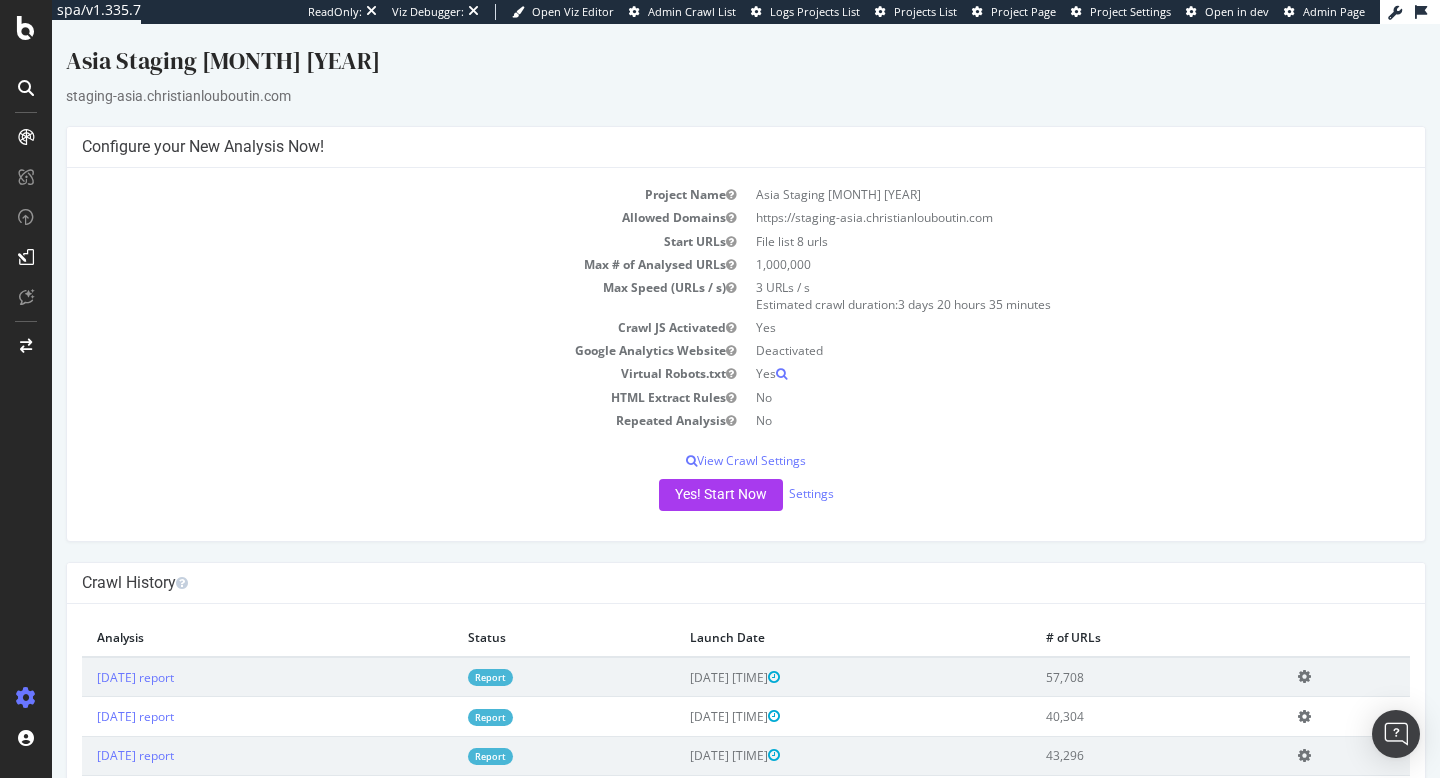 scroll, scrollTop: 0, scrollLeft: 0, axis: both 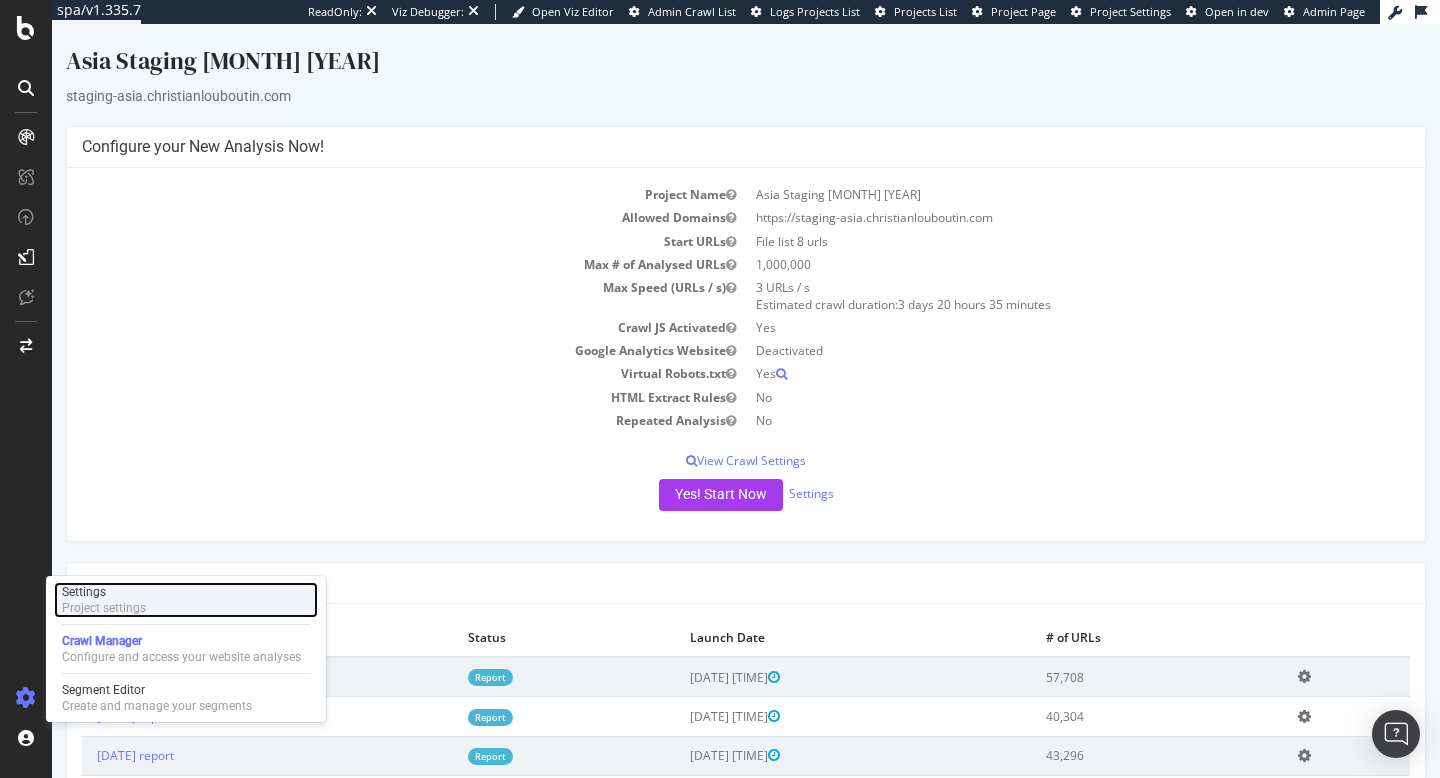 click on "Settings Project settings" at bounding box center [186, 600] 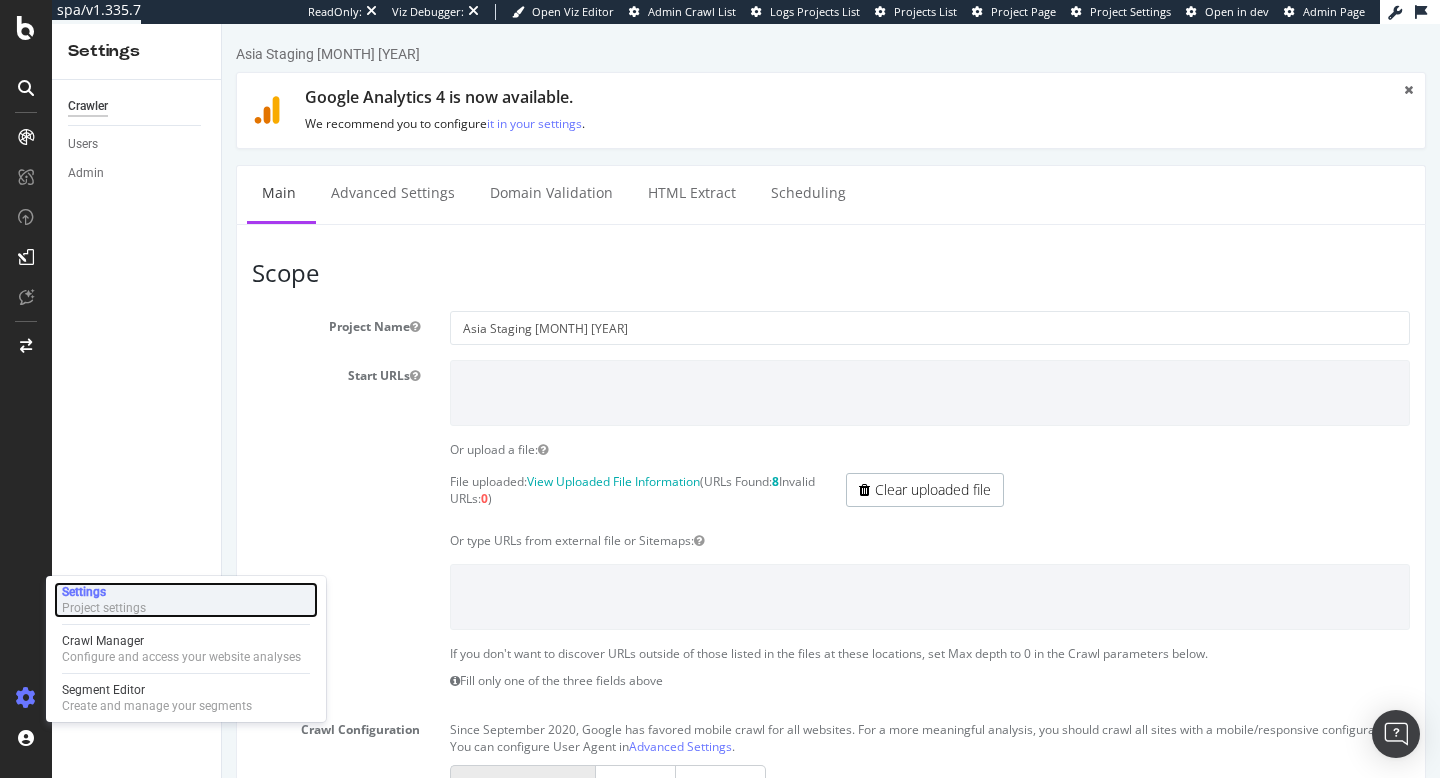 scroll, scrollTop: 0, scrollLeft: 0, axis: both 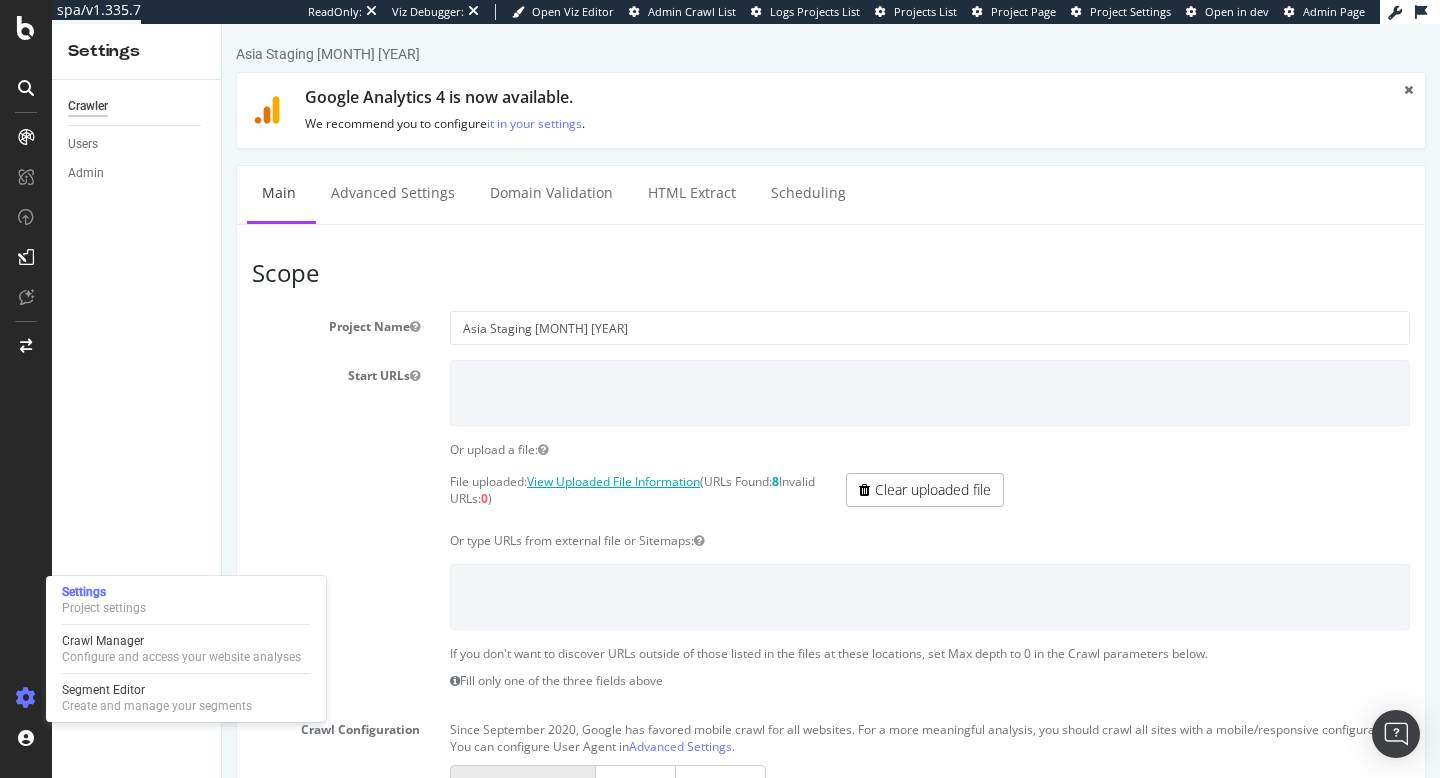 click on "View Uploaded File Information" at bounding box center [613, 481] 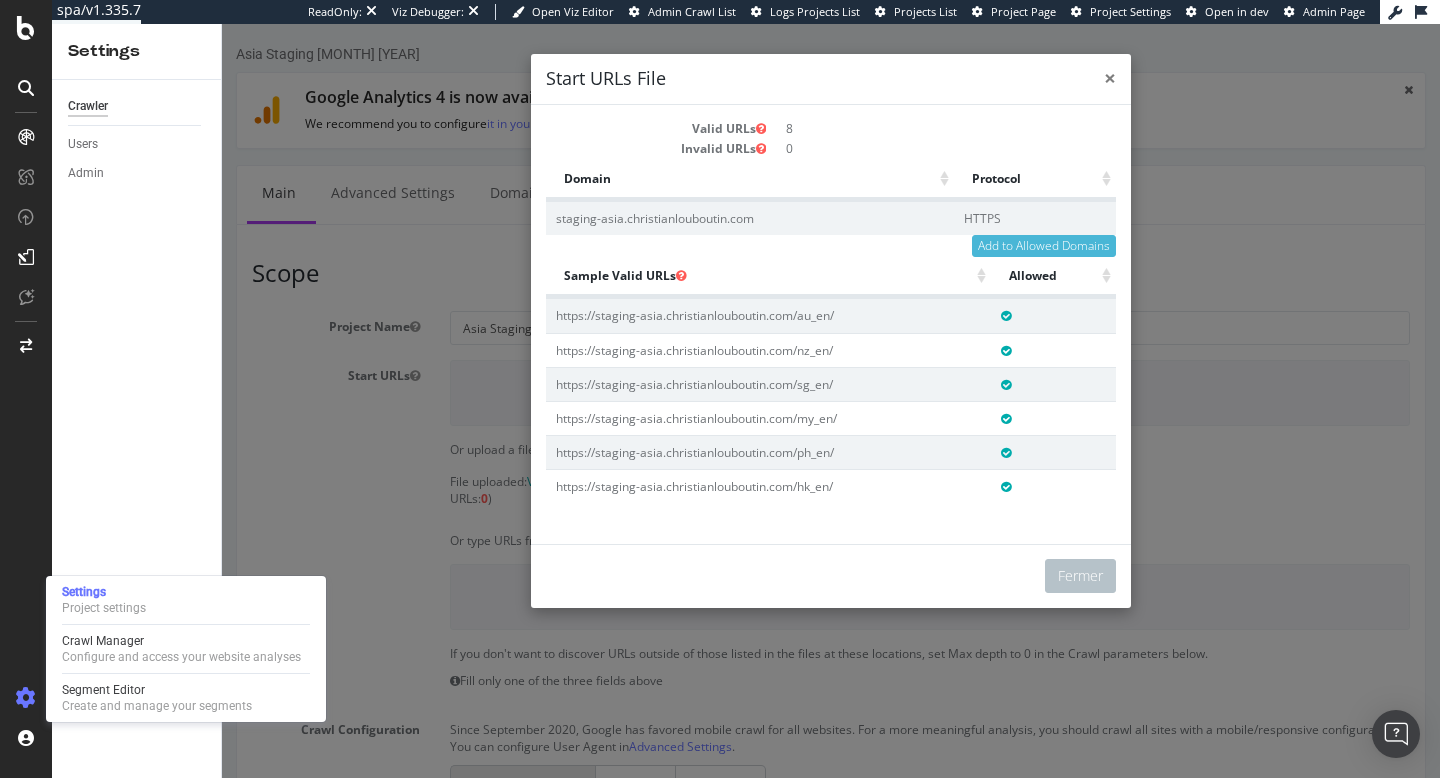 click on "×" at bounding box center (1110, 78) 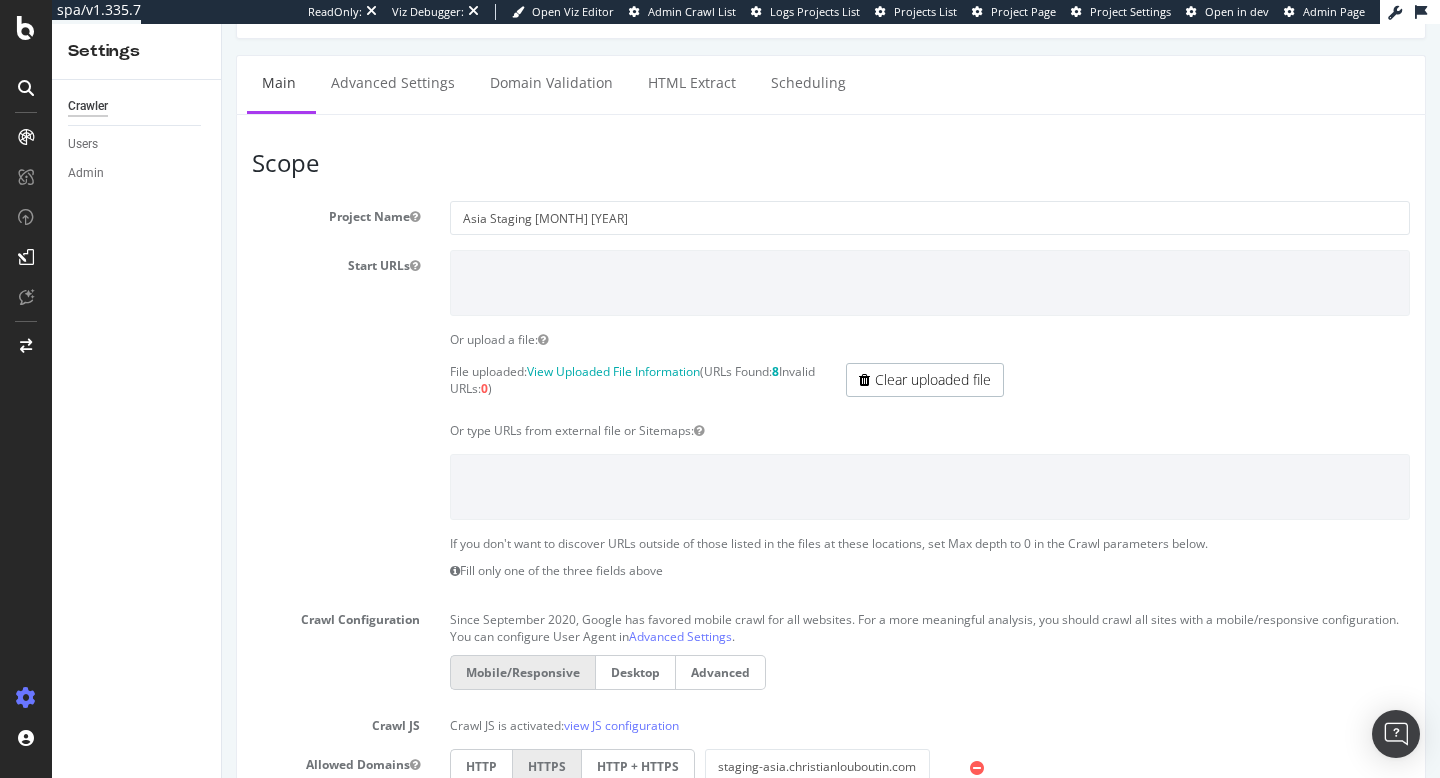 scroll, scrollTop: 0, scrollLeft: 0, axis: both 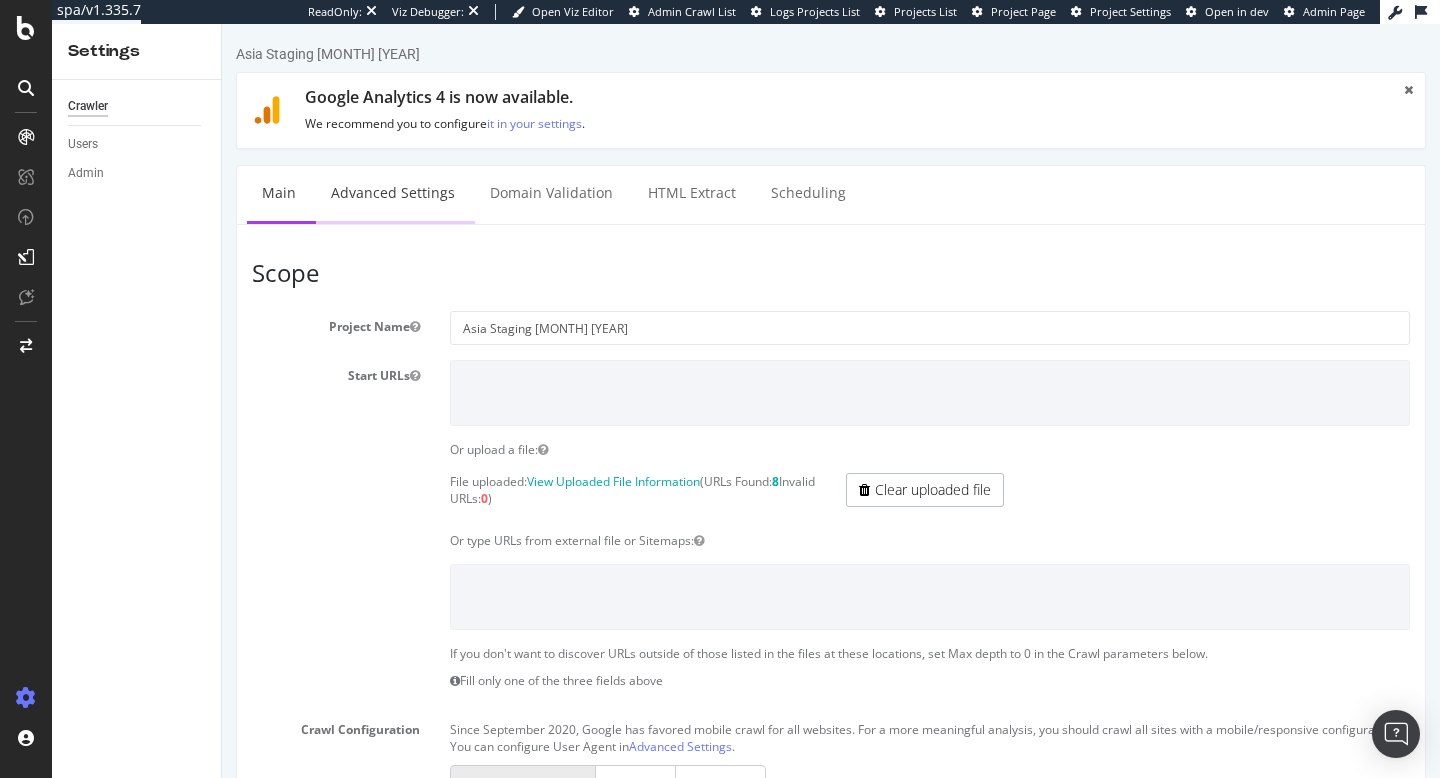 click on "Advanced Settings" at bounding box center (393, 193) 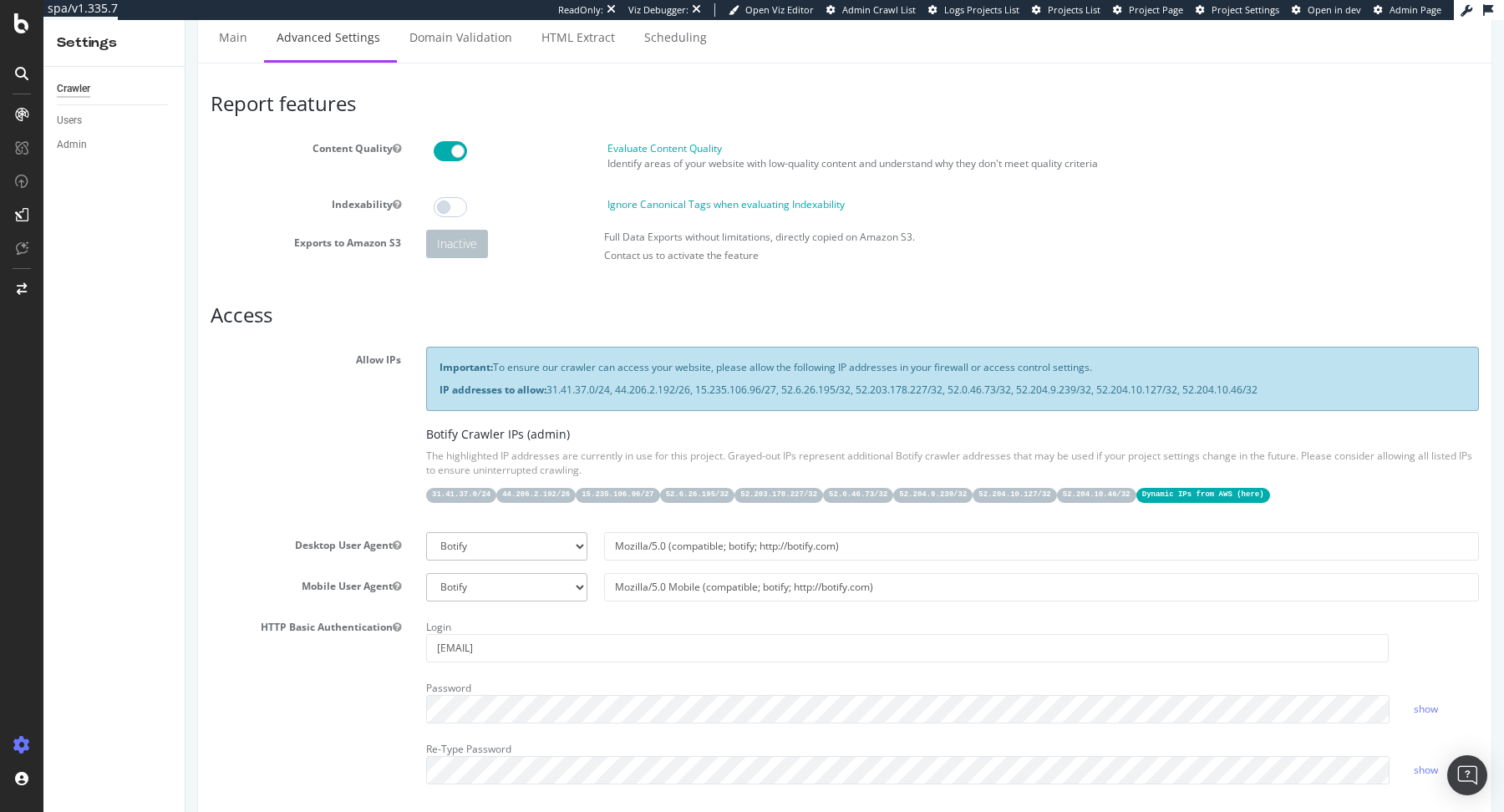 scroll, scrollTop: 0, scrollLeft: 0, axis: both 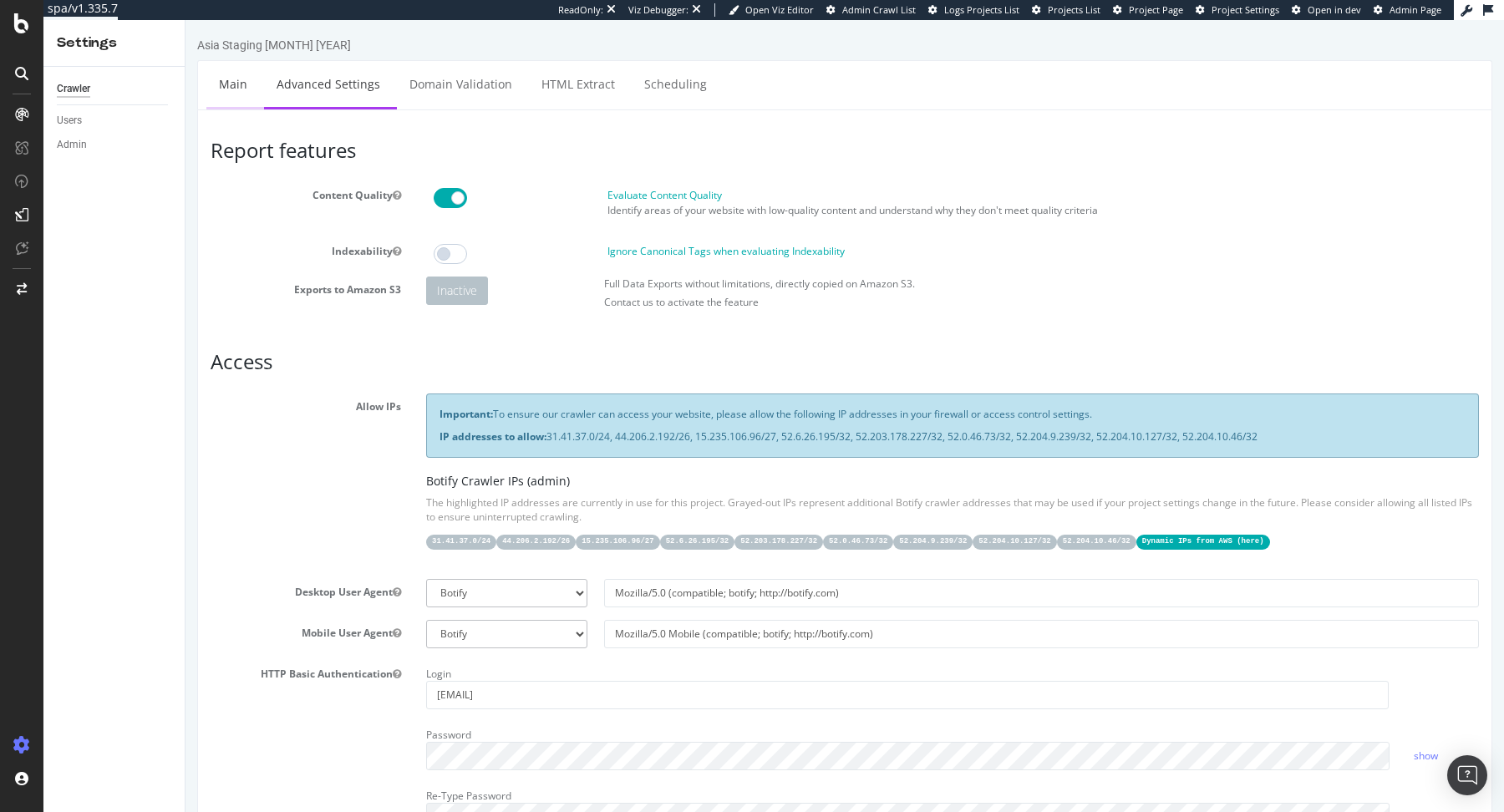 click on "Main" at bounding box center [233, 84] 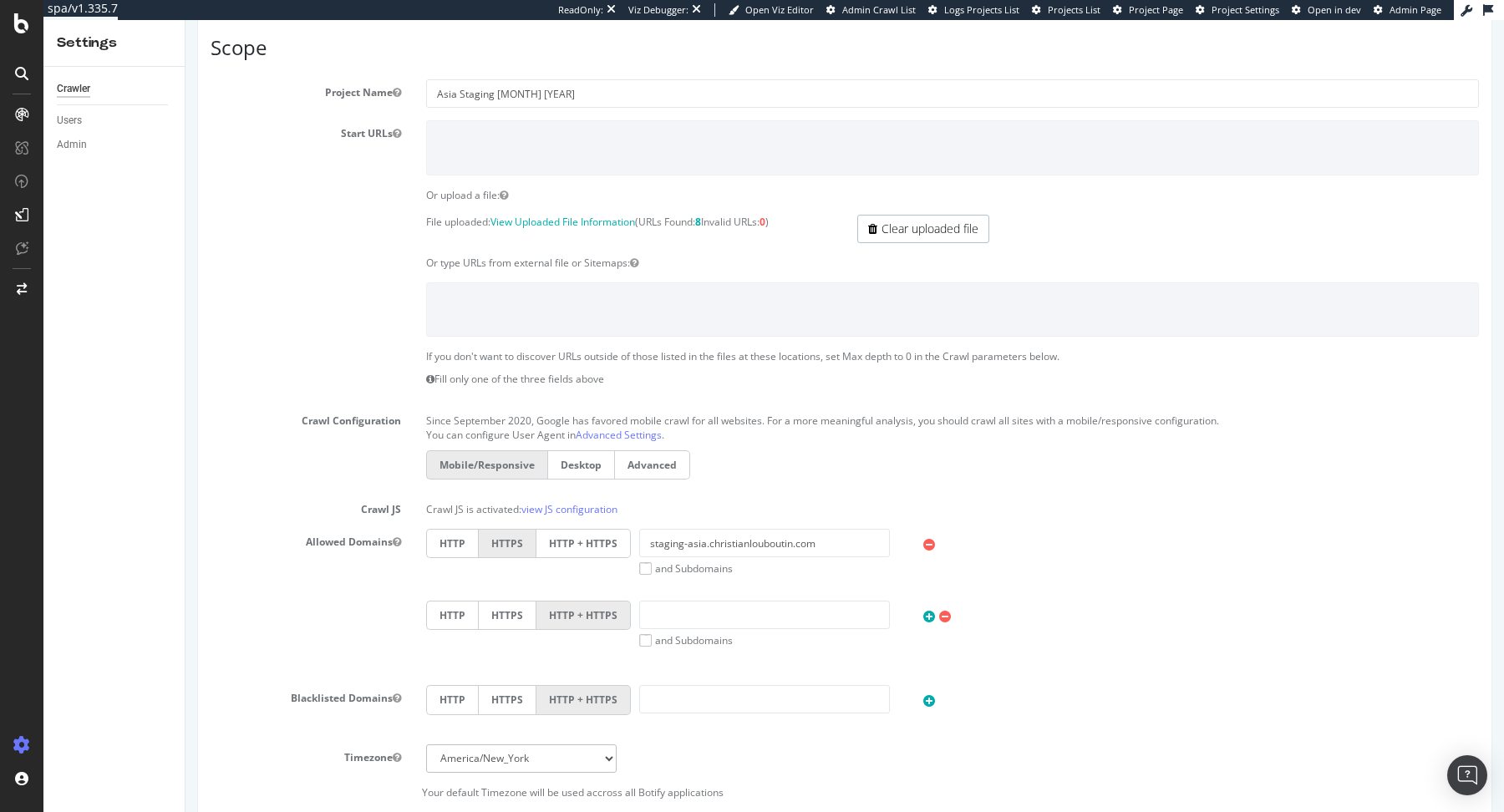 scroll, scrollTop: 0, scrollLeft: 0, axis: both 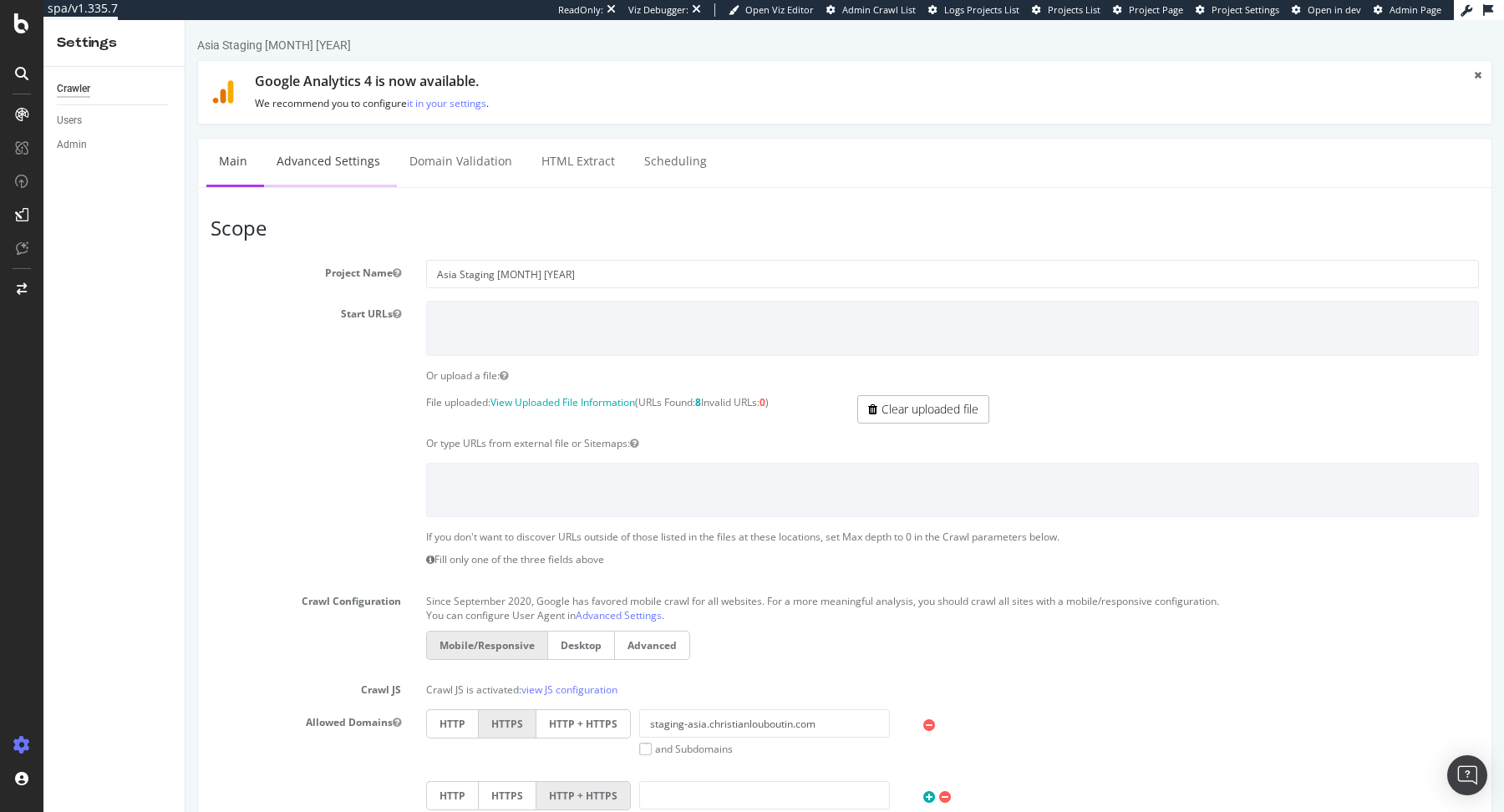 click on "Advanced Settings" at bounding box center (328, 161) 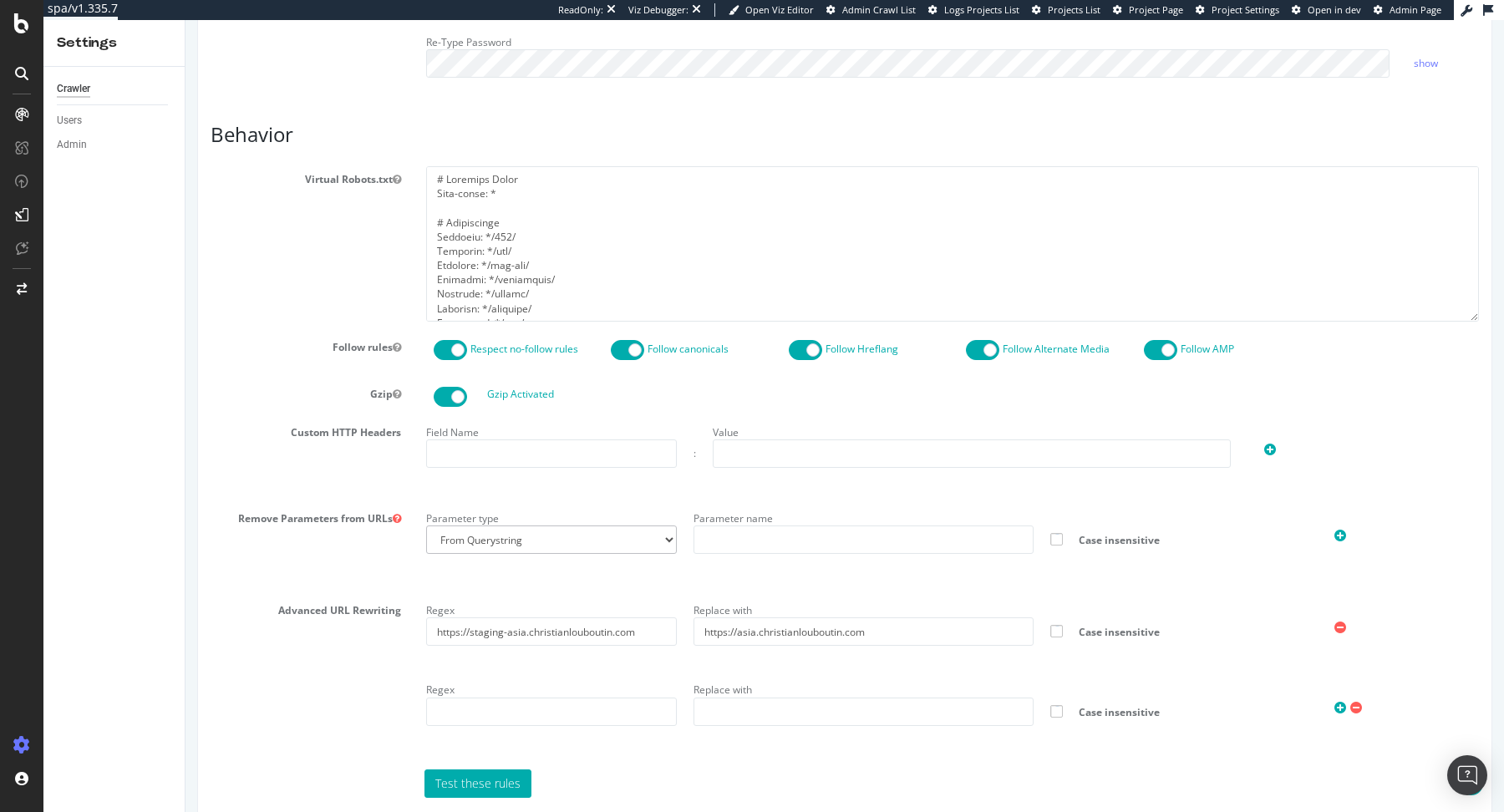 scroll, scrollTop: 0, scrollLeft: 0, axis: both 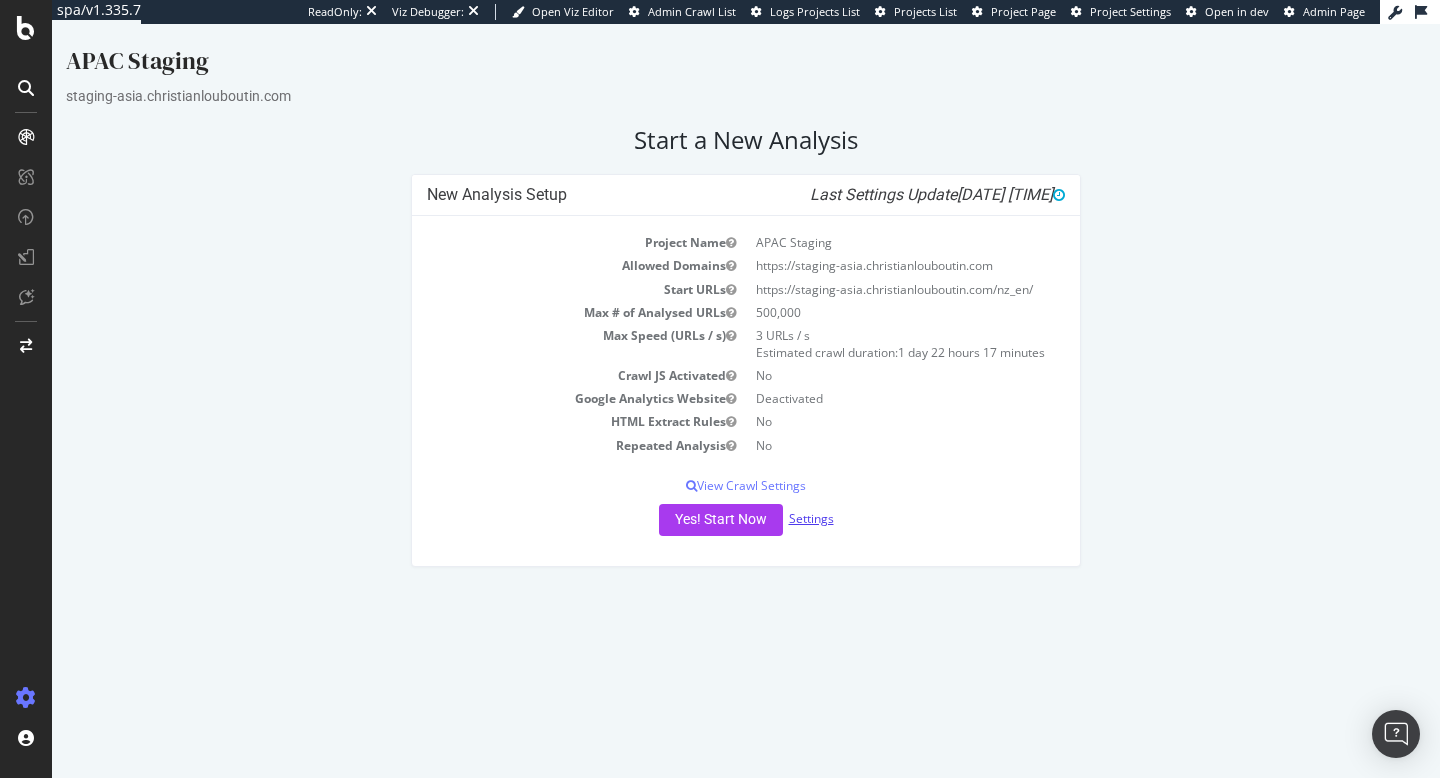 click on "Settings" at bounding box center (811, 518) 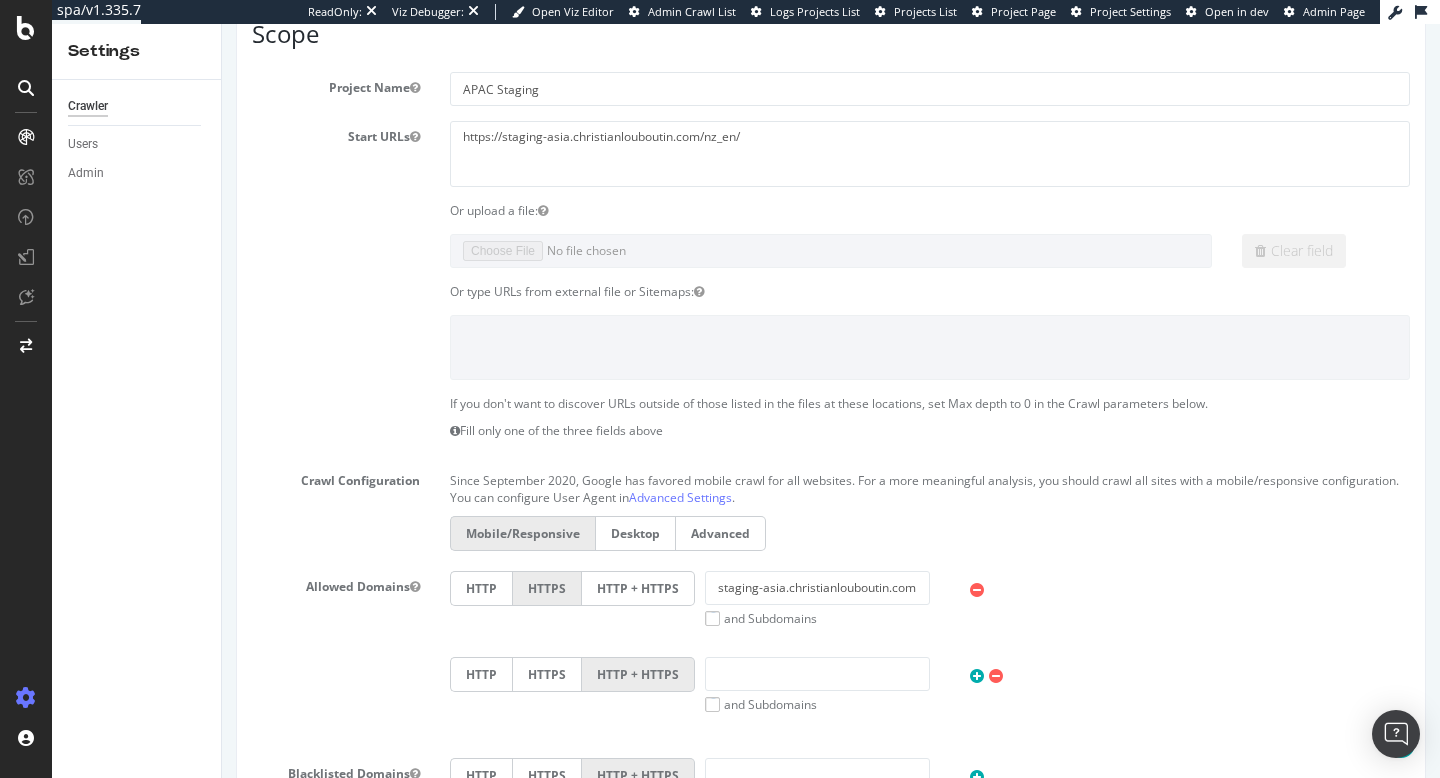 scroll, scrollTop: 0, scrollLeft: 0, axis: both 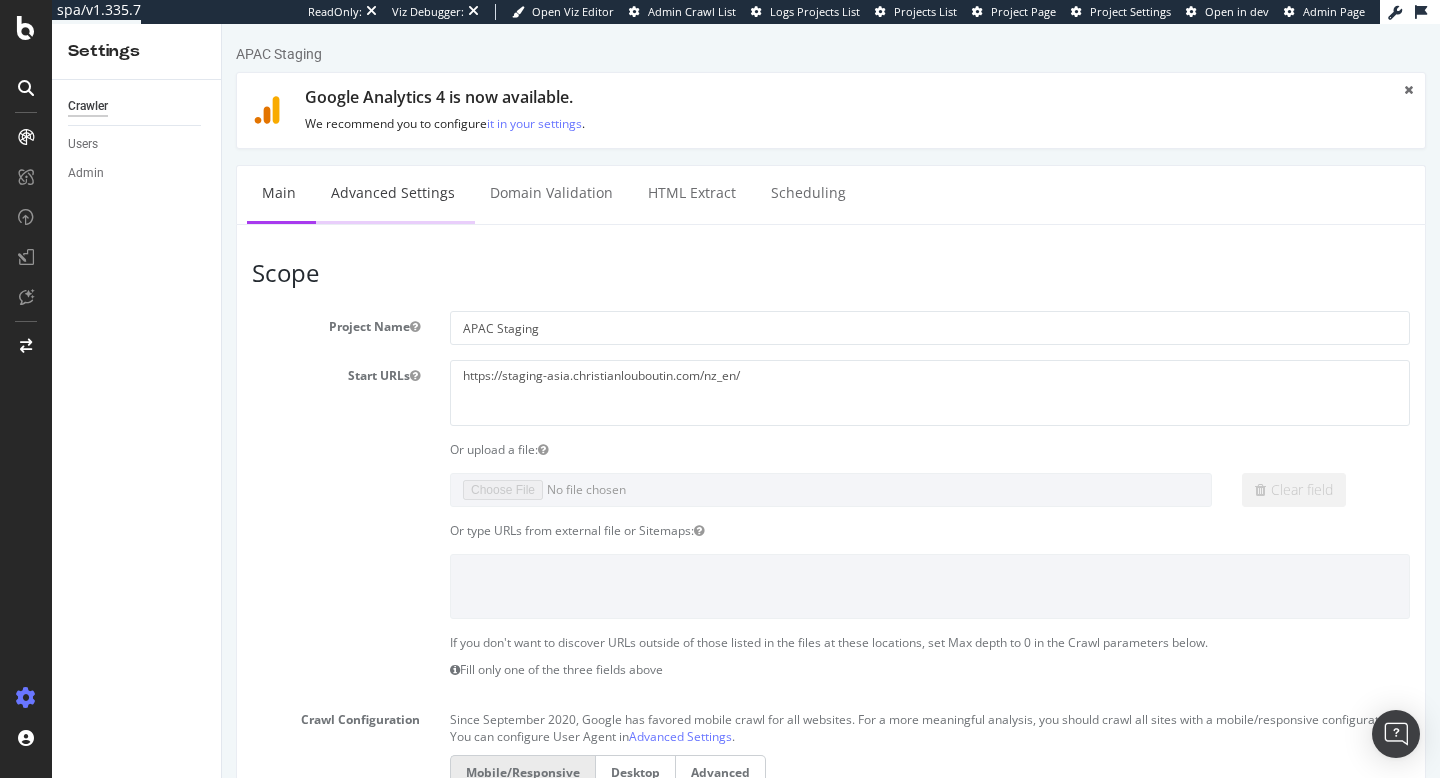 click on "Advanced Settings" at bounding box center [393, 193] 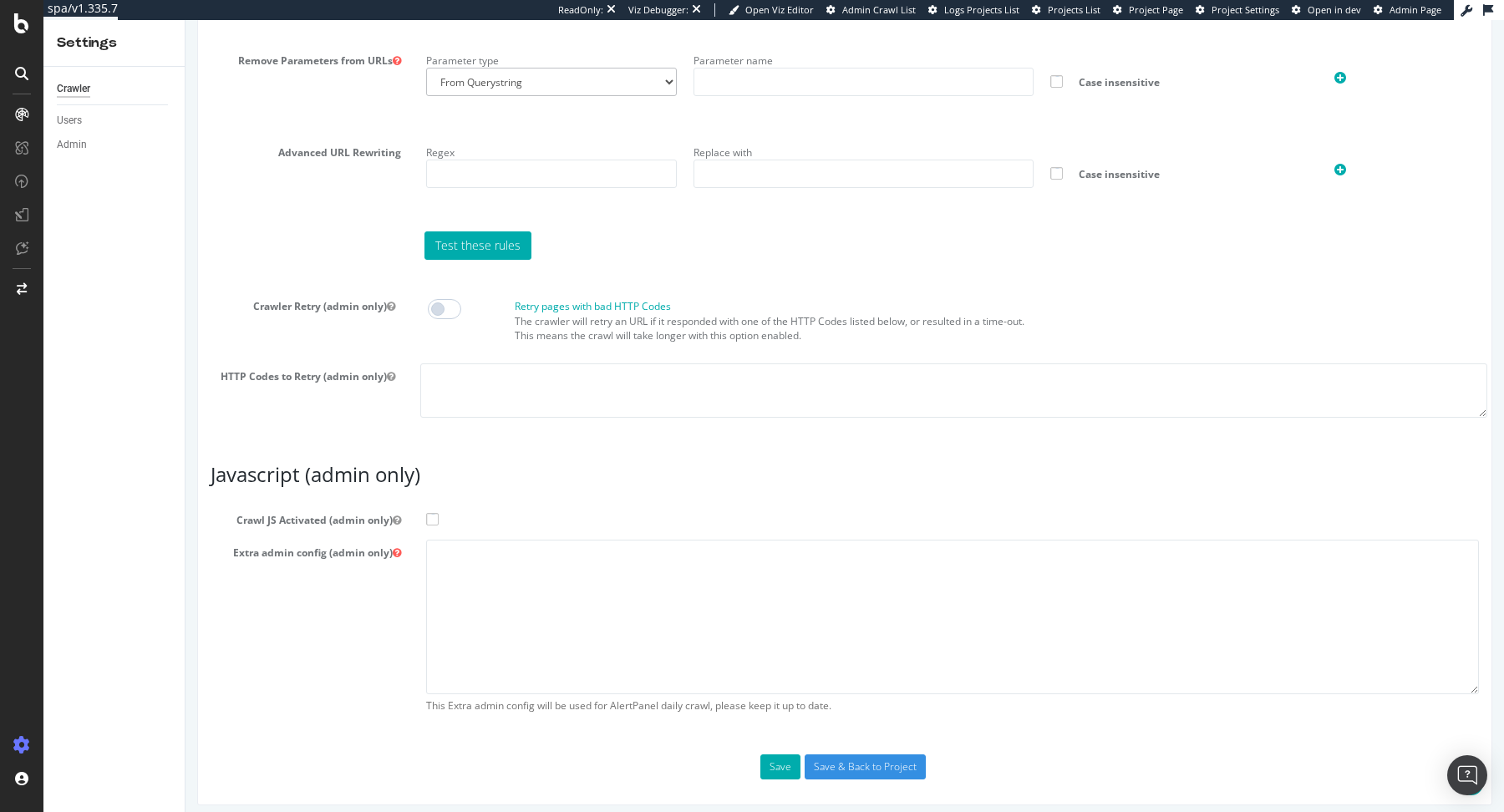 scroll, scrollTop: 1214, scrollLeft: 0, axis: vertical 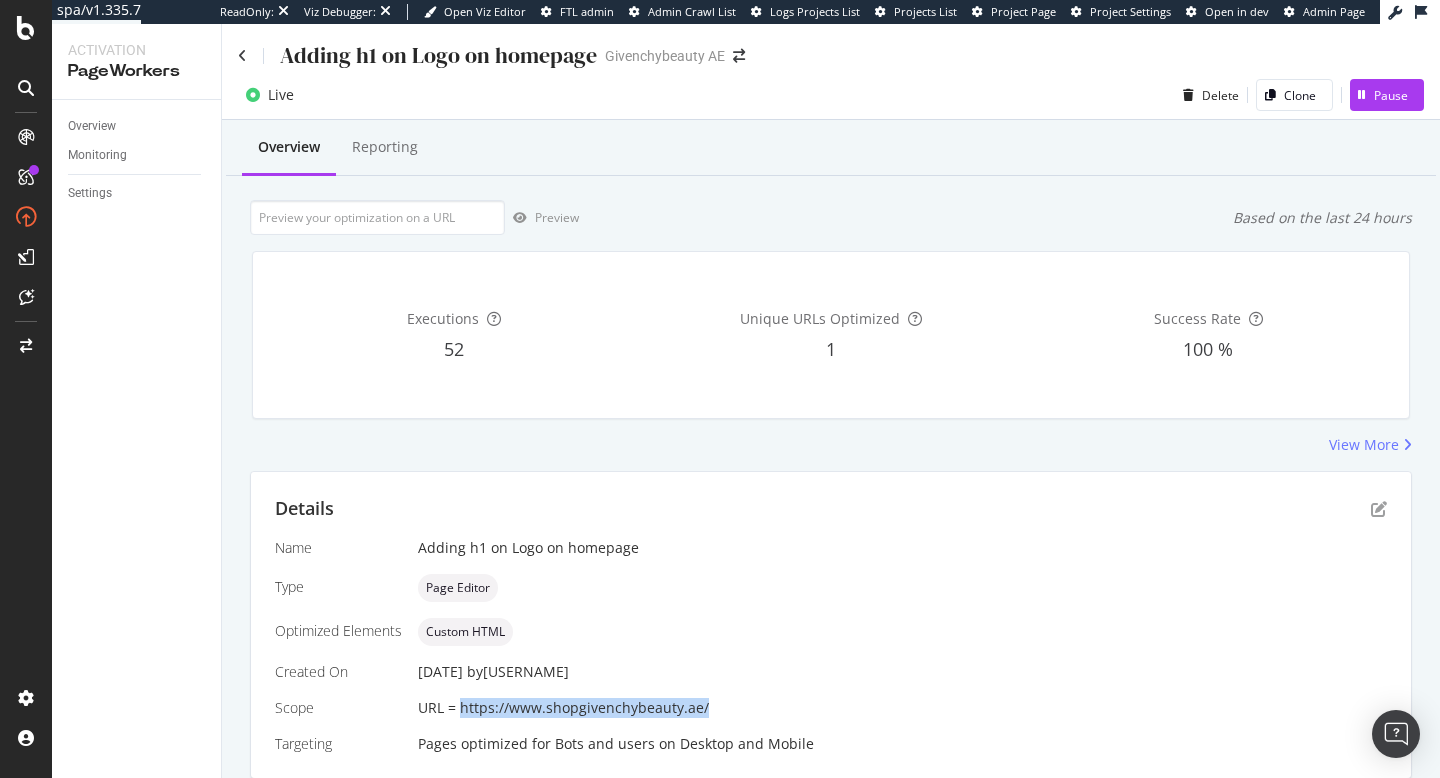 drag, startPoint x: 708, startPoint y: 706, endPoint x: 462, endPoint y: 709, distance: 246.0183 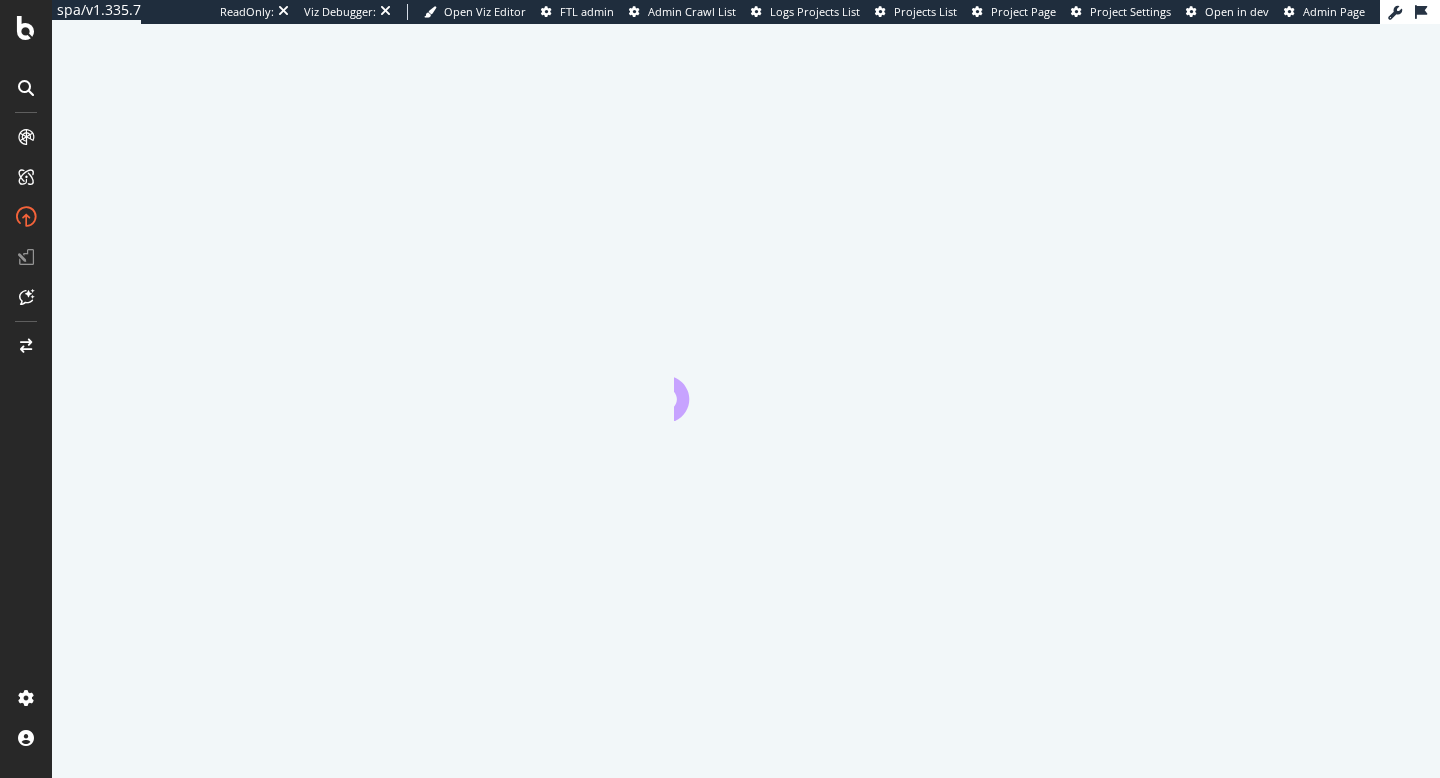 scroll, scrollTop: 0, scrollLeft: 0, axis: both 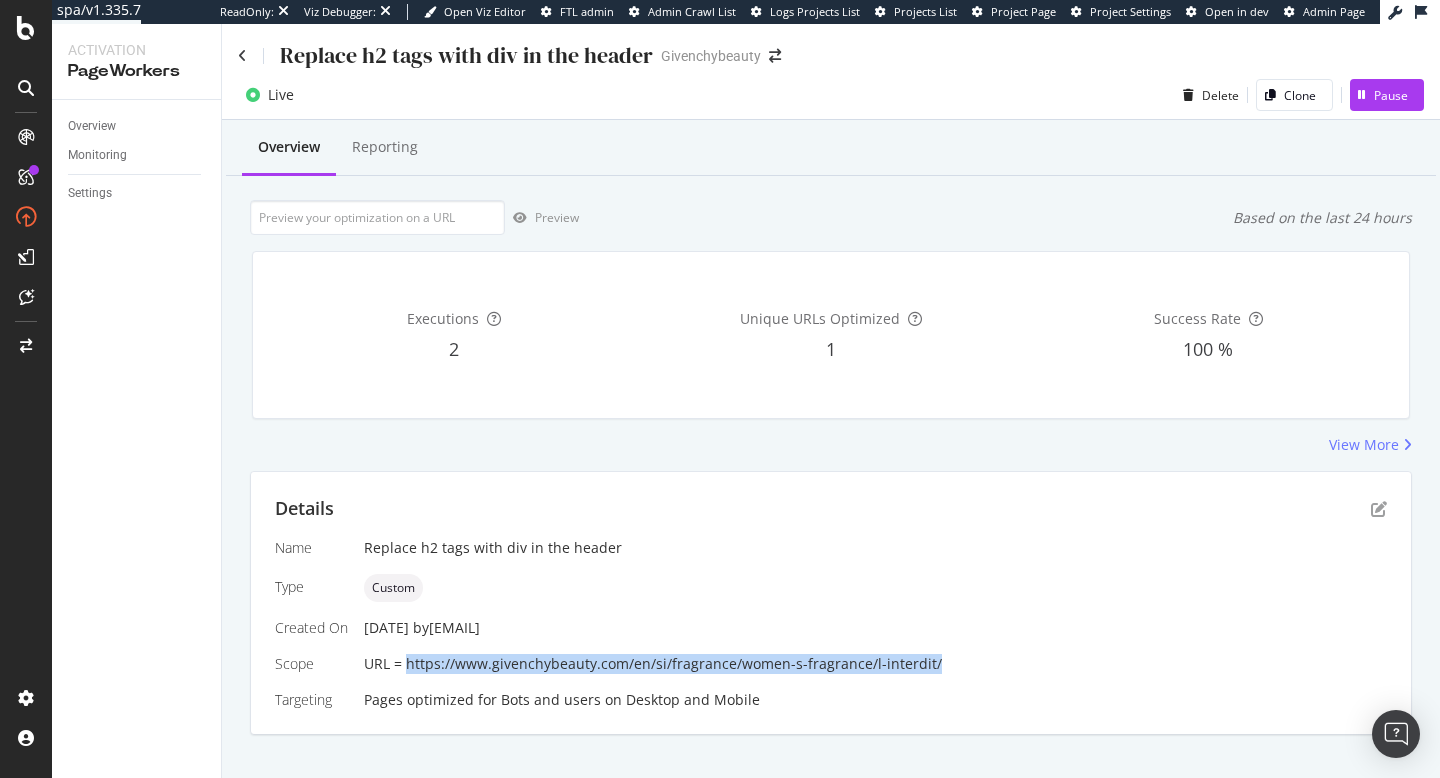 drag, startPoint x: 935, startPoint y: 663, endPoint x: 406, endPoint y: 656, distance: 529.0463 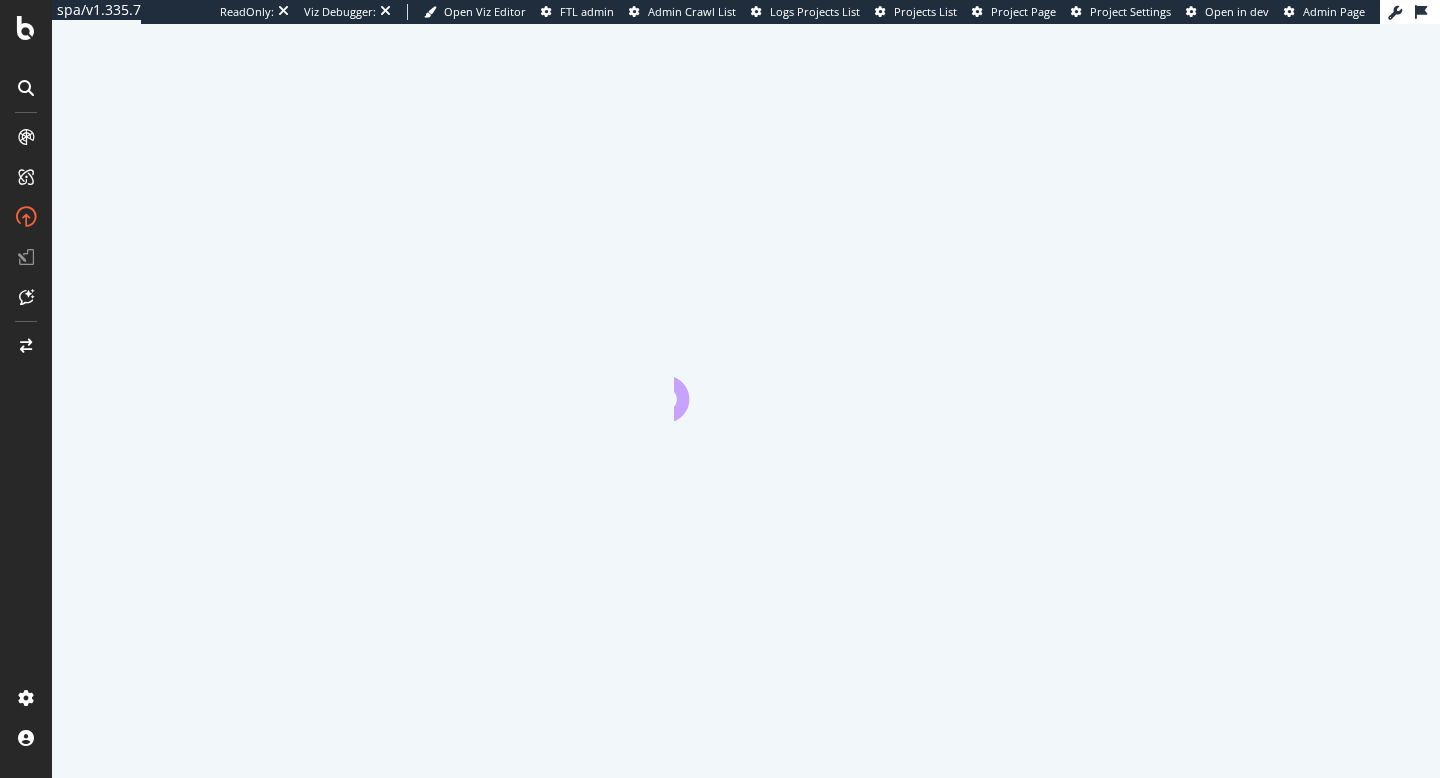 scroll, scrollTop: 0, scrollLeft: 0, axis: both 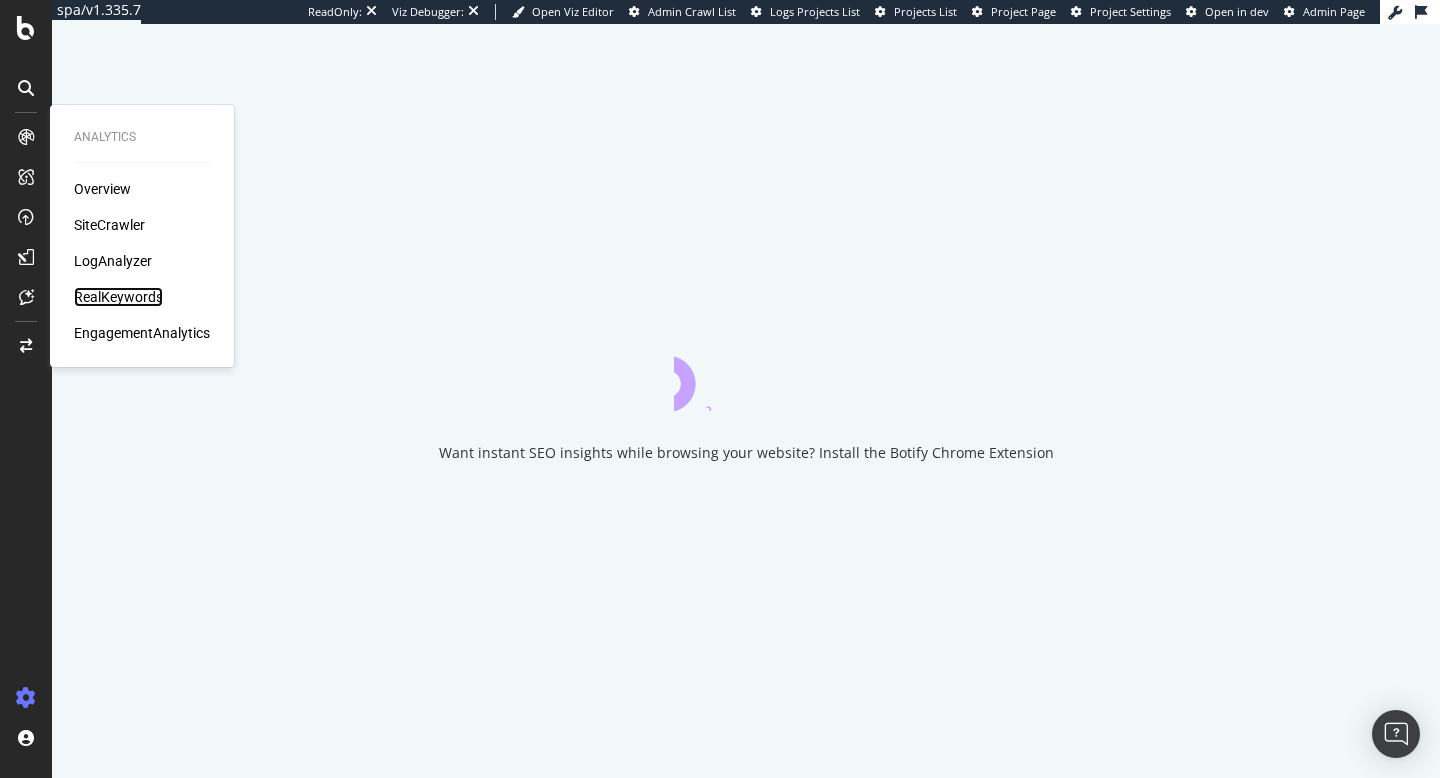 click on "RealKeywords" at bounding box center (118, 297) 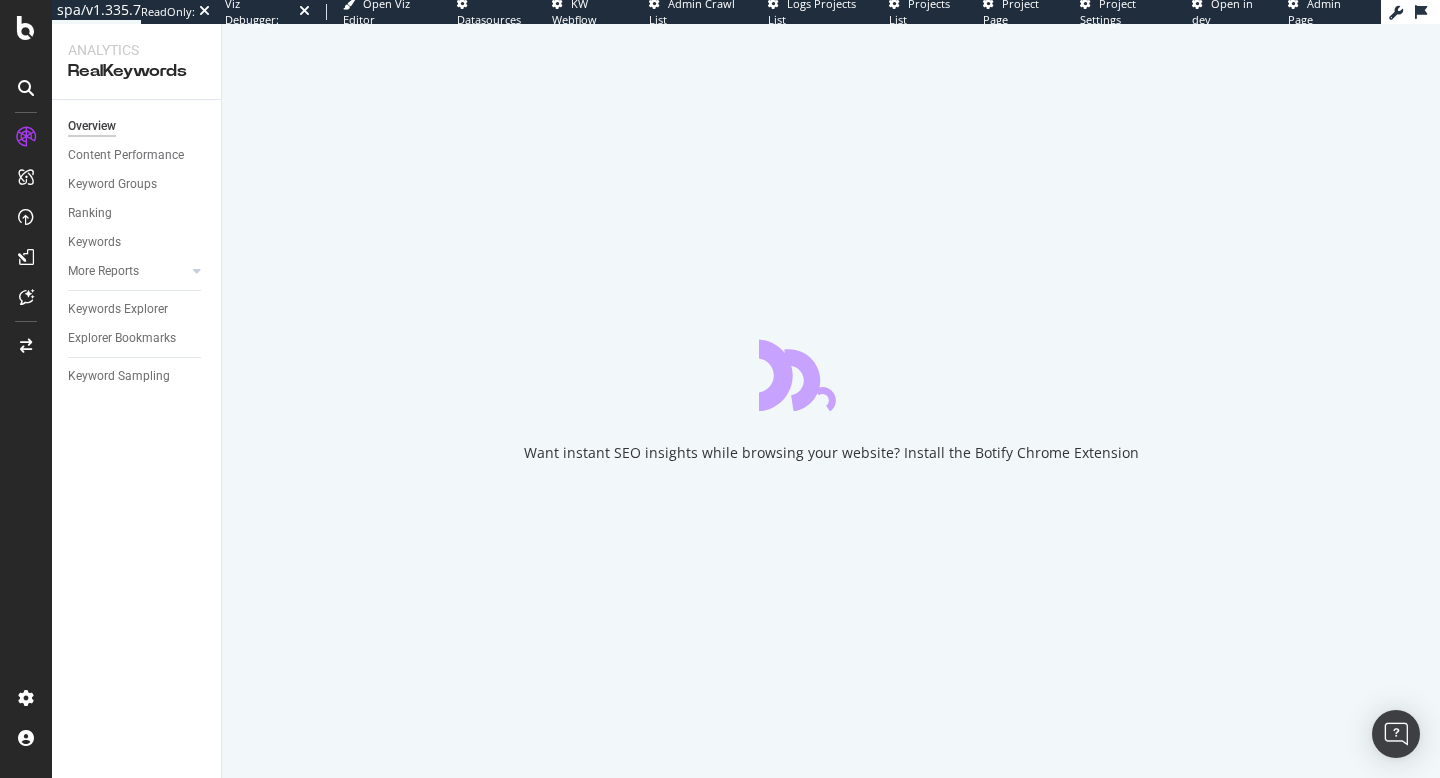 click on "Overview Content Performance Keyword Groups Ranking Keywords More Reports Countries Devices Content Structure Keywords Explorer Explorer Bookmarks Keyword Sampling" at bounding box center [136, 439] 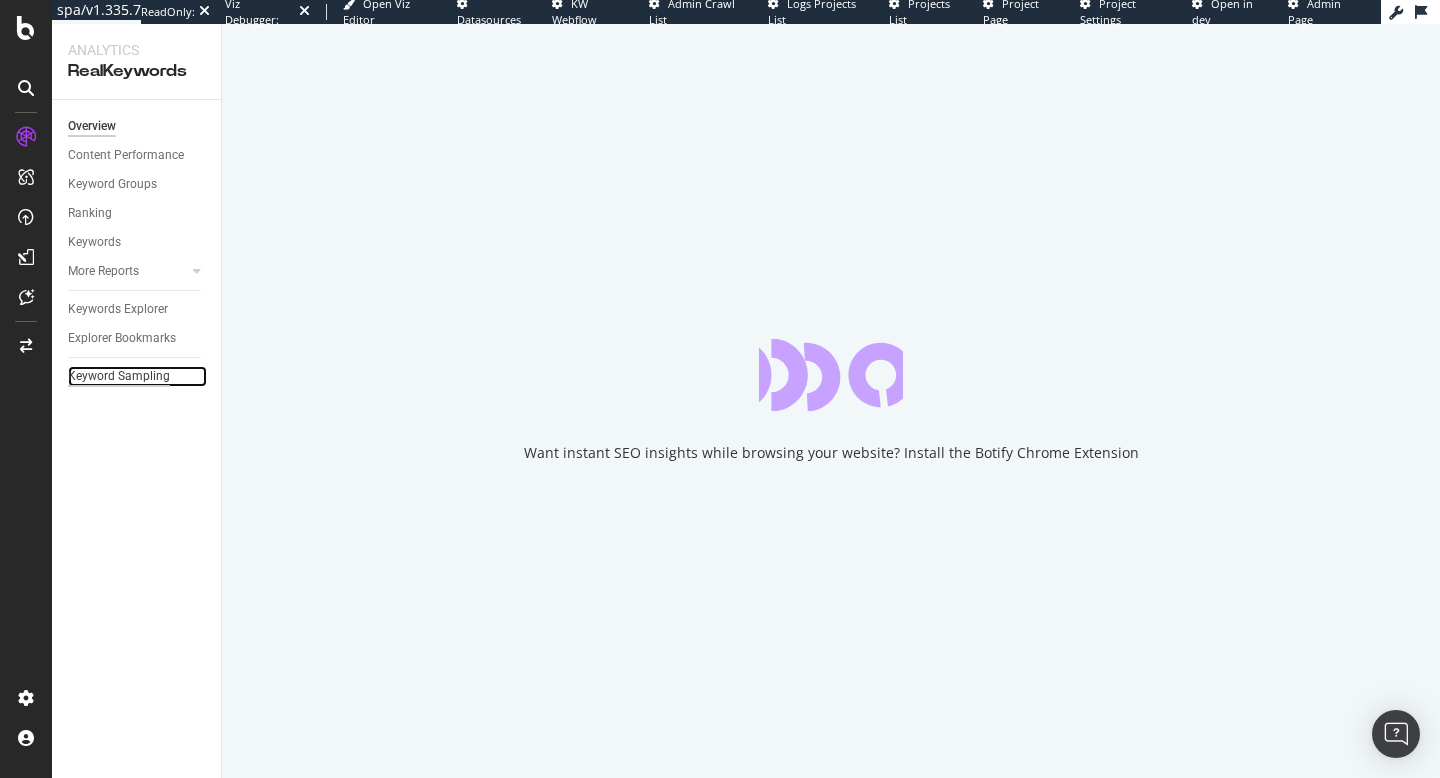 click on "Keyword Sampling" at bounding box center (119, 376) 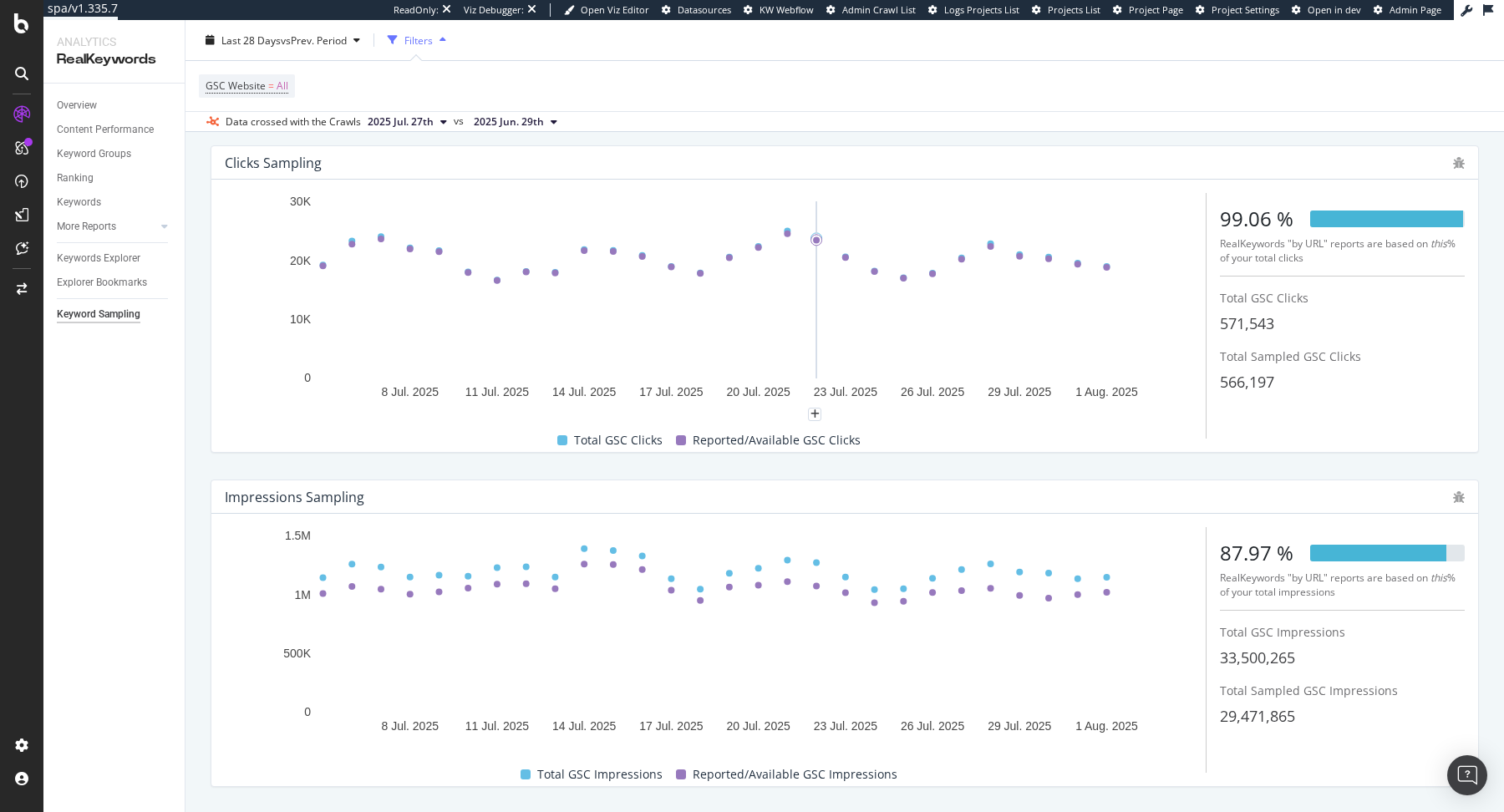 scroll, scrollTop: 73, scrollLeft: 0, axis: vertical 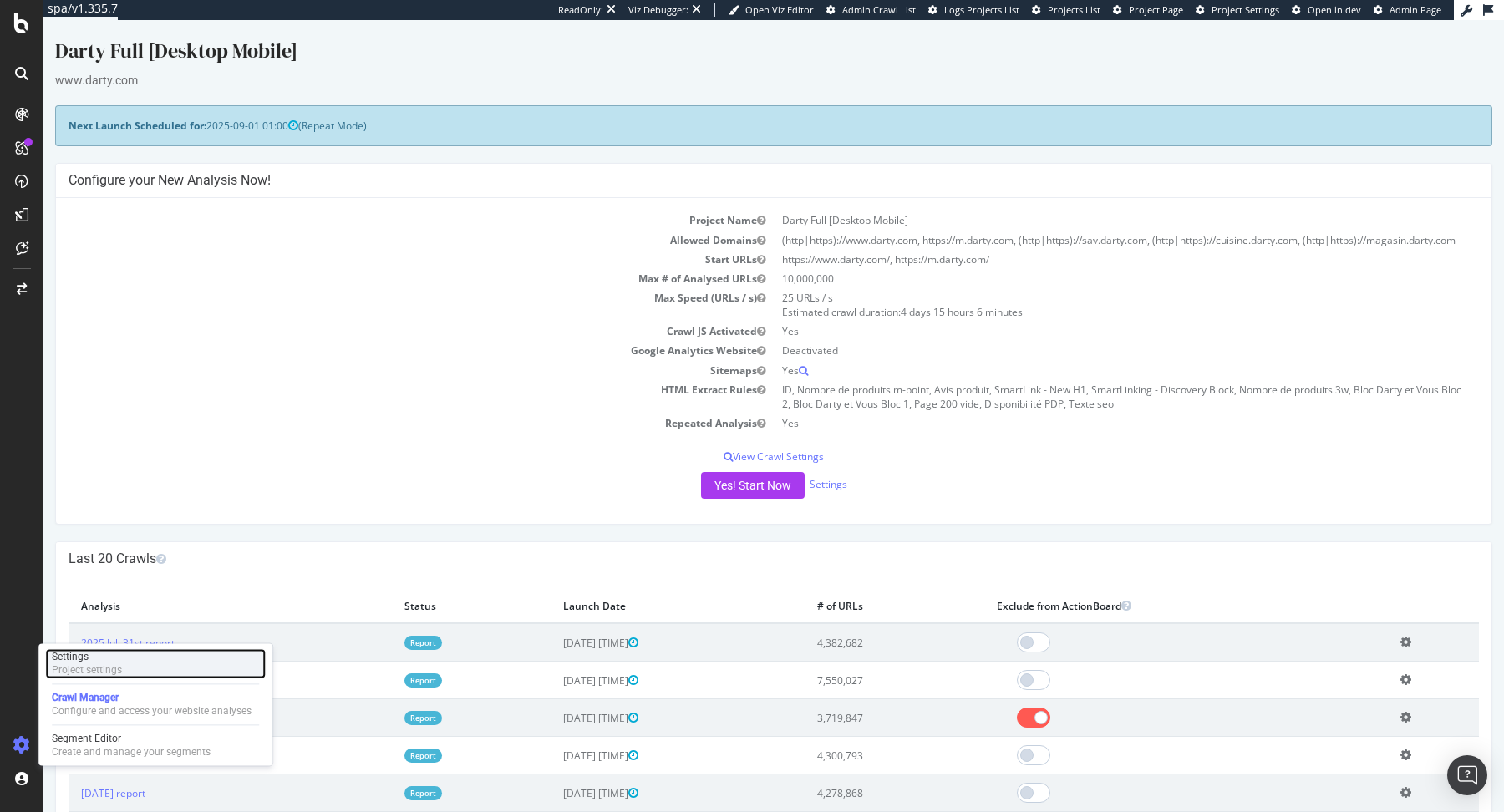 click on "Settings Project settings" at bounding box center (155, 663) 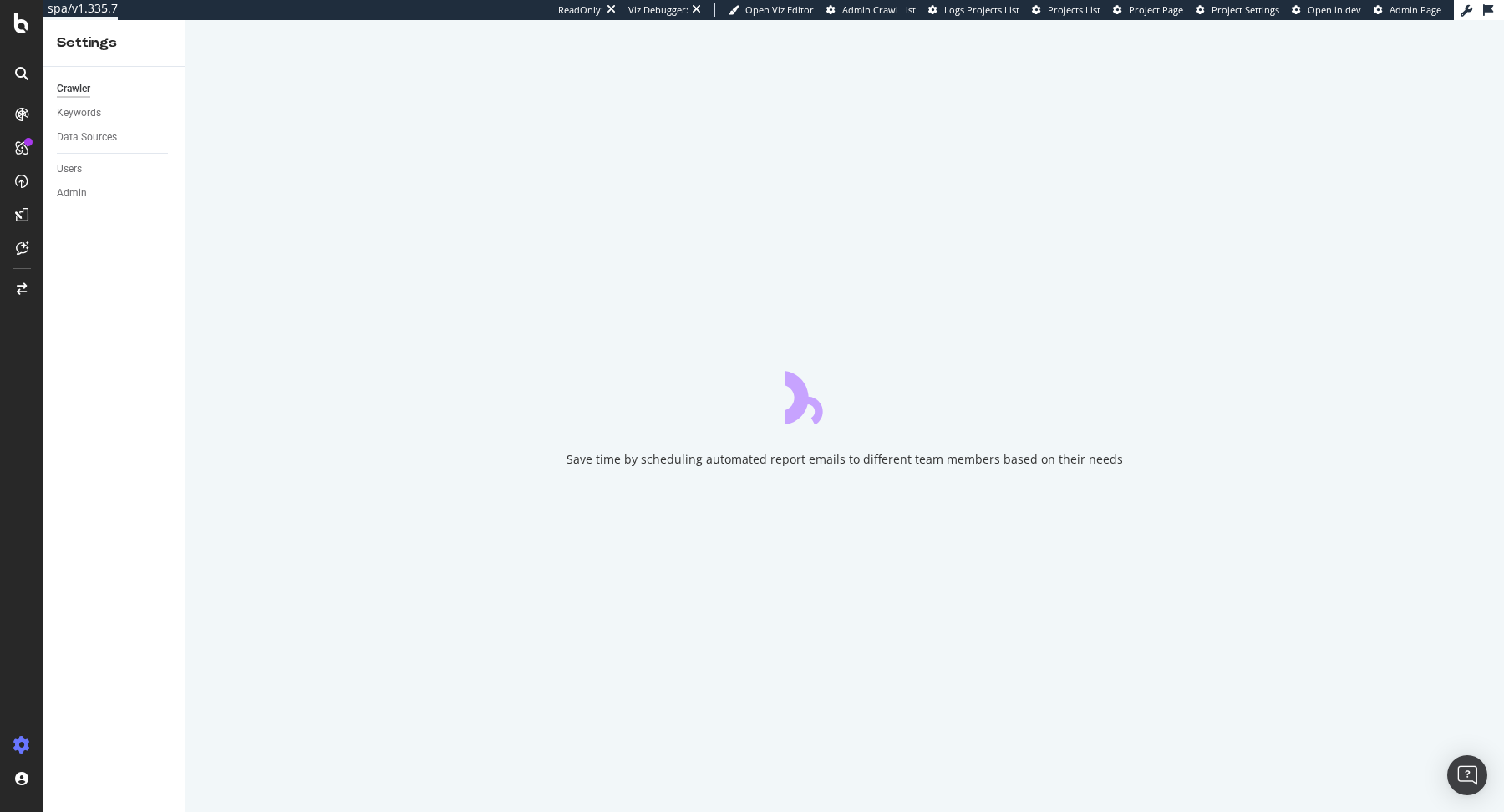 scroll, scrollTop: 0, scrollLeft: 0, axis: both 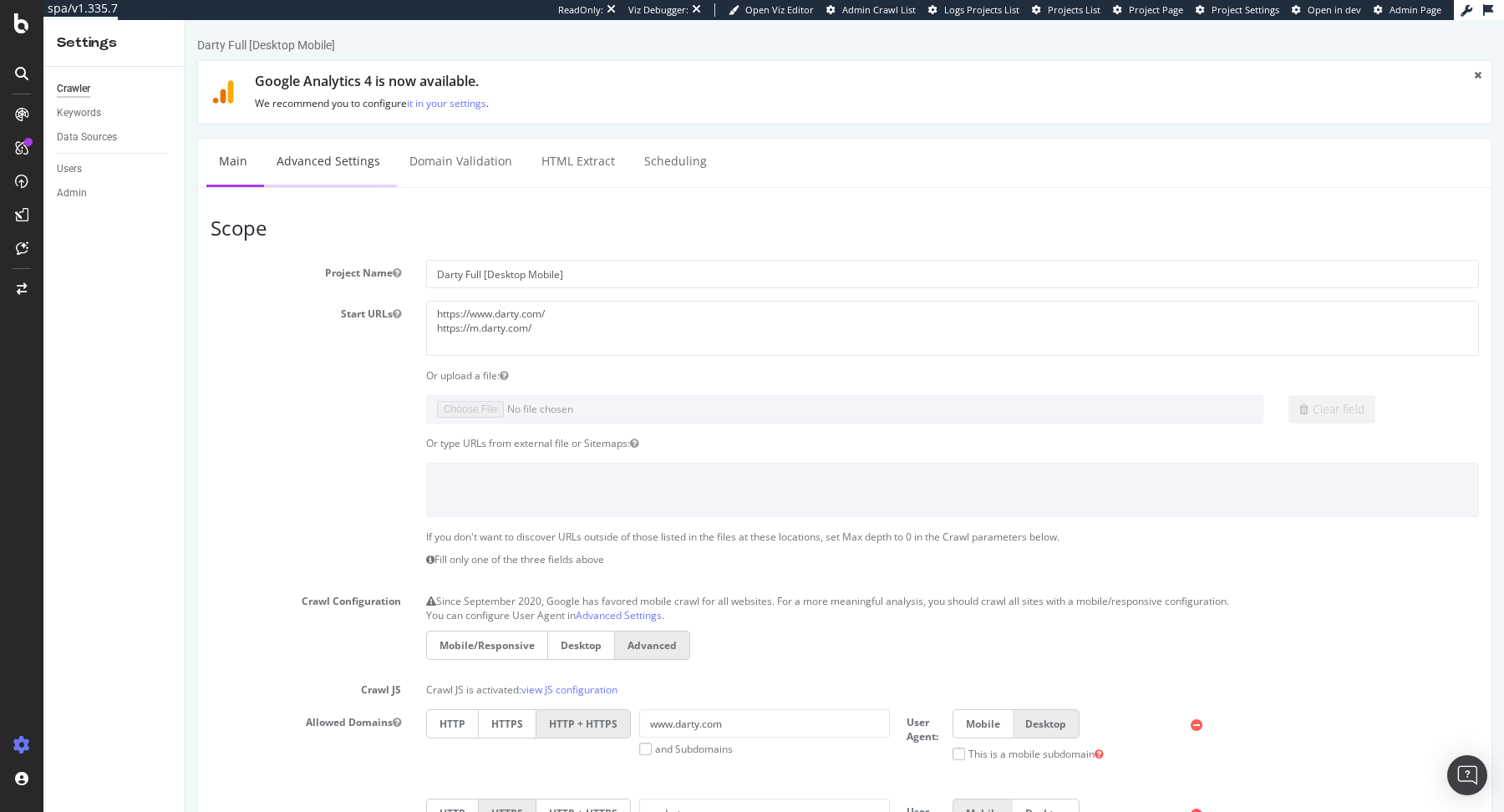 click on "Advanced Settings" at bounding box center [328, 161] 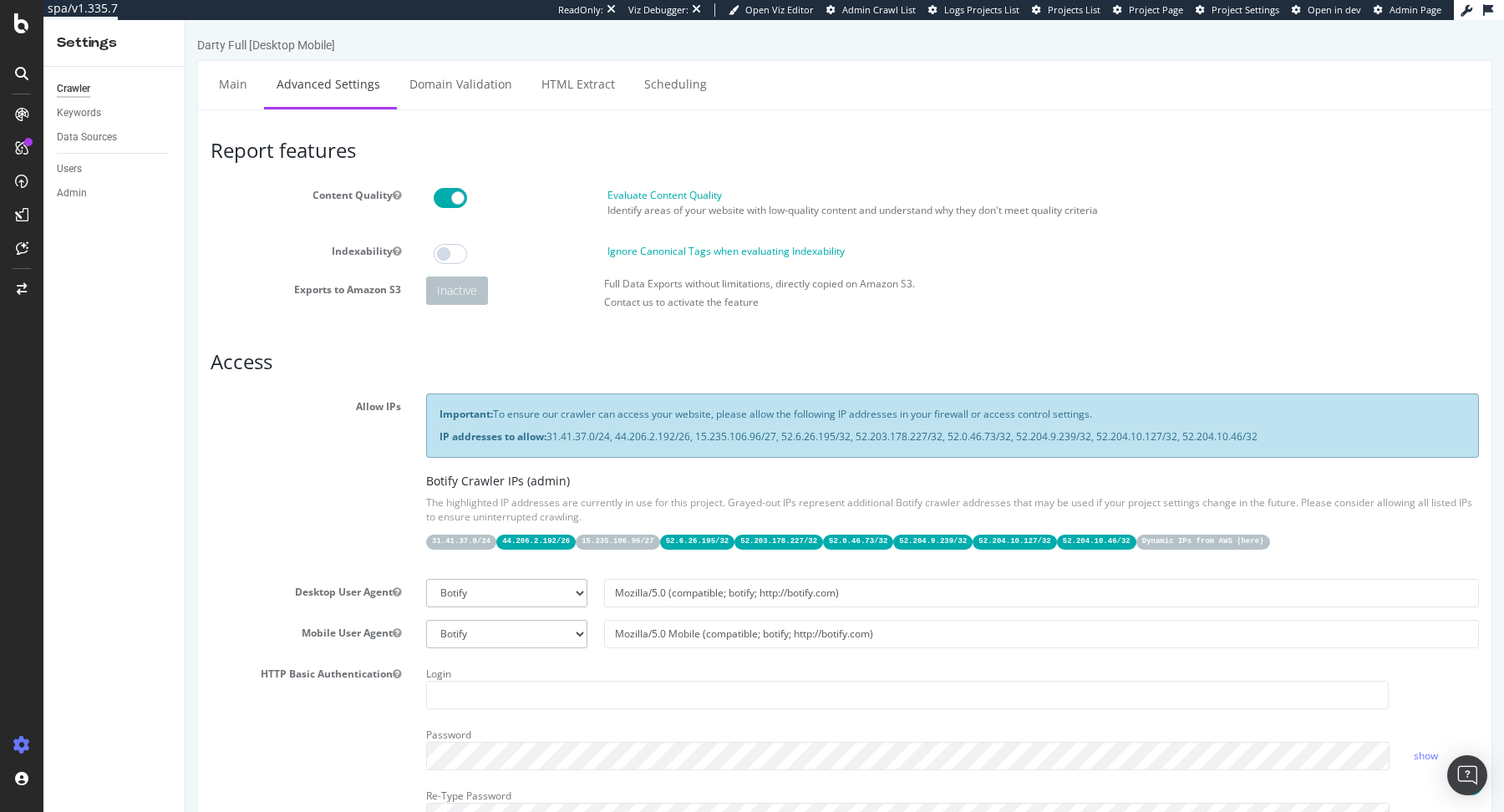scroll, scrollTop: 1293, scrollLeft: 0, axis: vertical 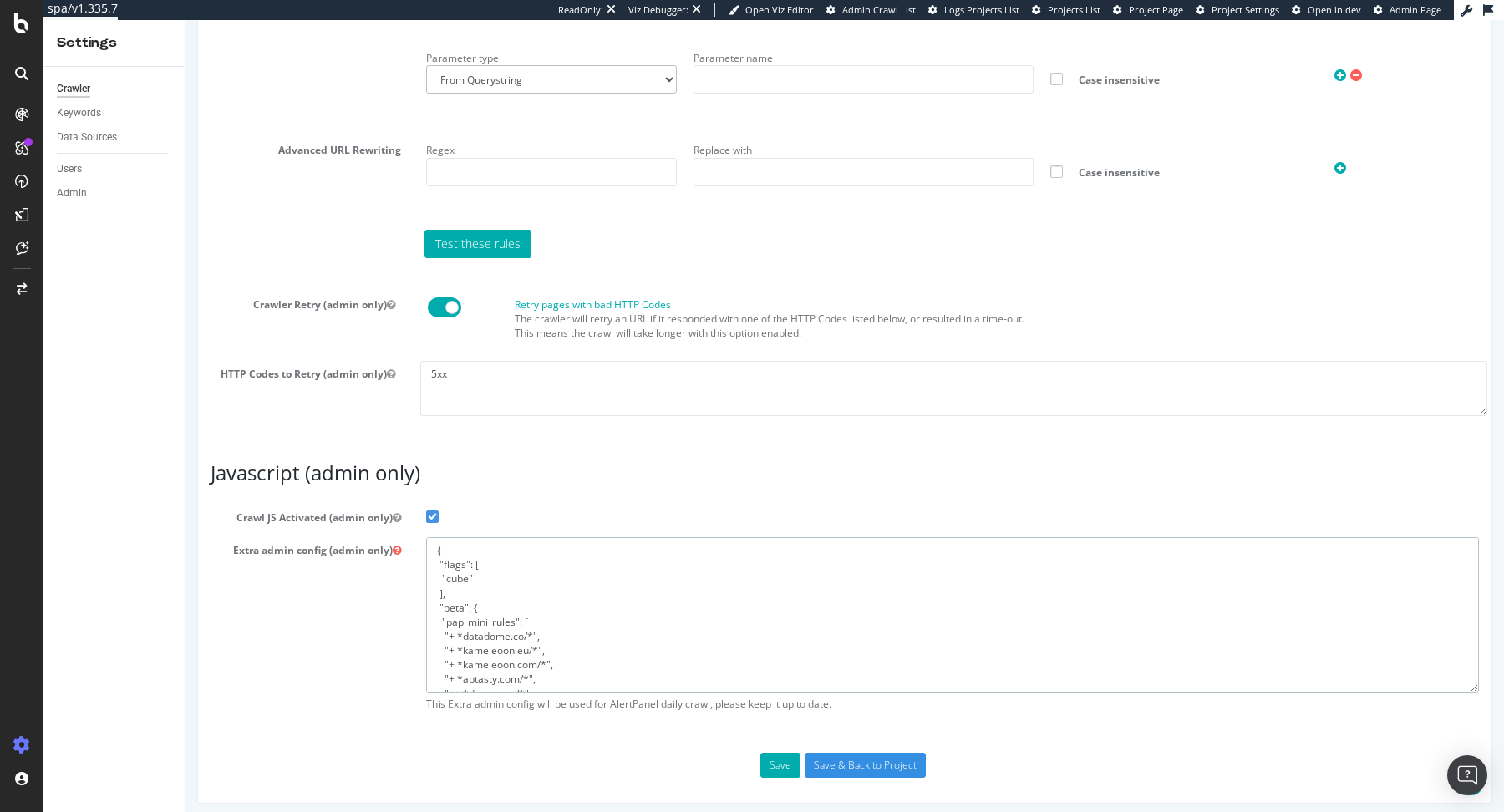 click on "{
"flags": [
"cube"
],
"beta": {
"pap_mini_rules": [
"+ *datadome.co/*",
"+ *kameleoon.eu/*",
"+ *kameleoon.com/*",
"+ *abtasty.com/*",
"++ *darty.com/*",
"+ *adobedtm.com/*",
"+ *adn.cloud/*",
"+ *deliveryapi-tx4*",
"!css",
"-* # and nothing else"
]
},
"google_robotstxt": {
"what is this": "robots.txt parsers comparison, no behavioral change. Thanks!\u2014Zeb",
"mode": 1,
"compare_pct": 100
}
}" at bounding box center [953, 614] 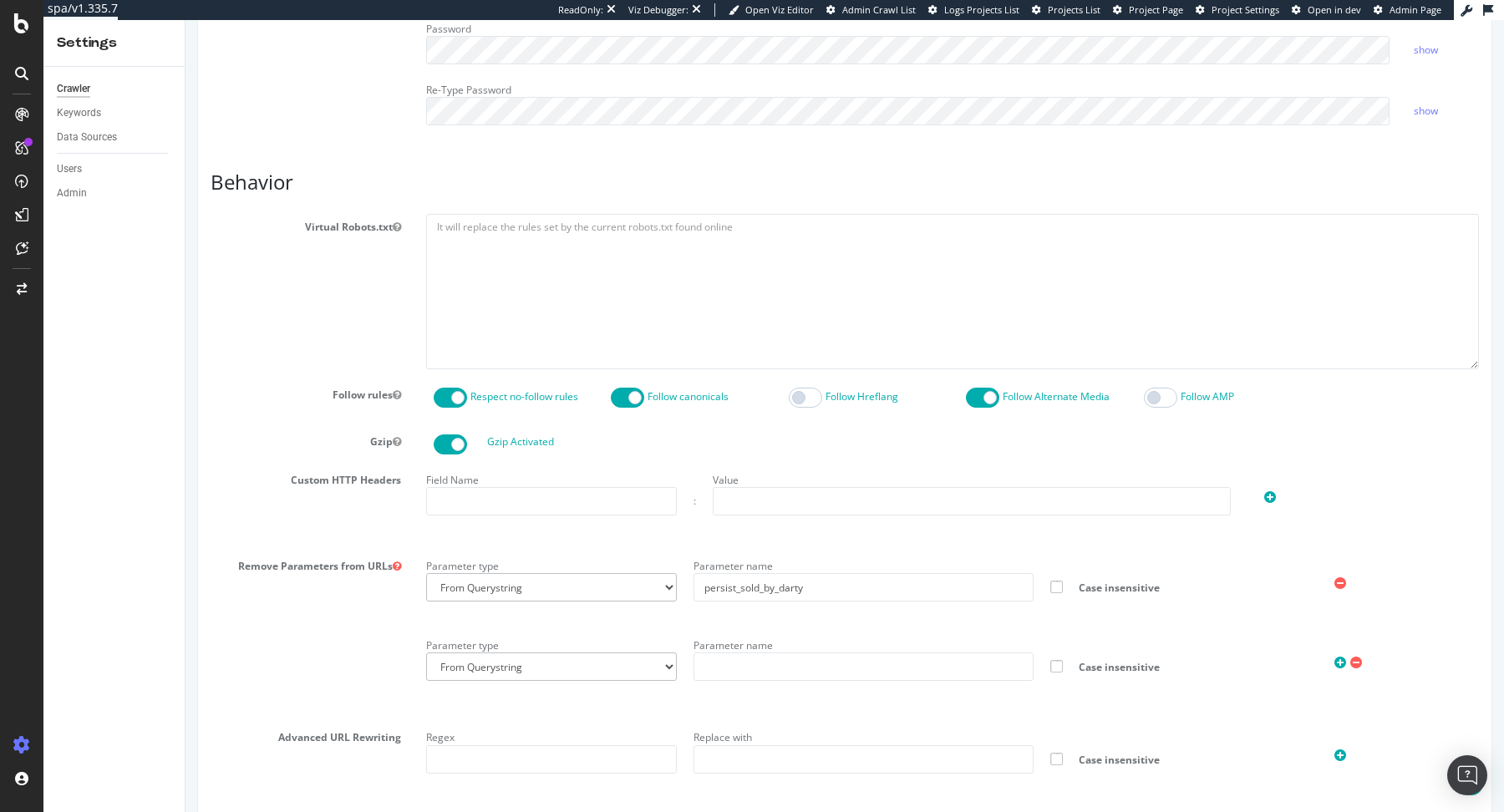 scroll, scrollTop: 0, scrollLeft: 0, axis: both 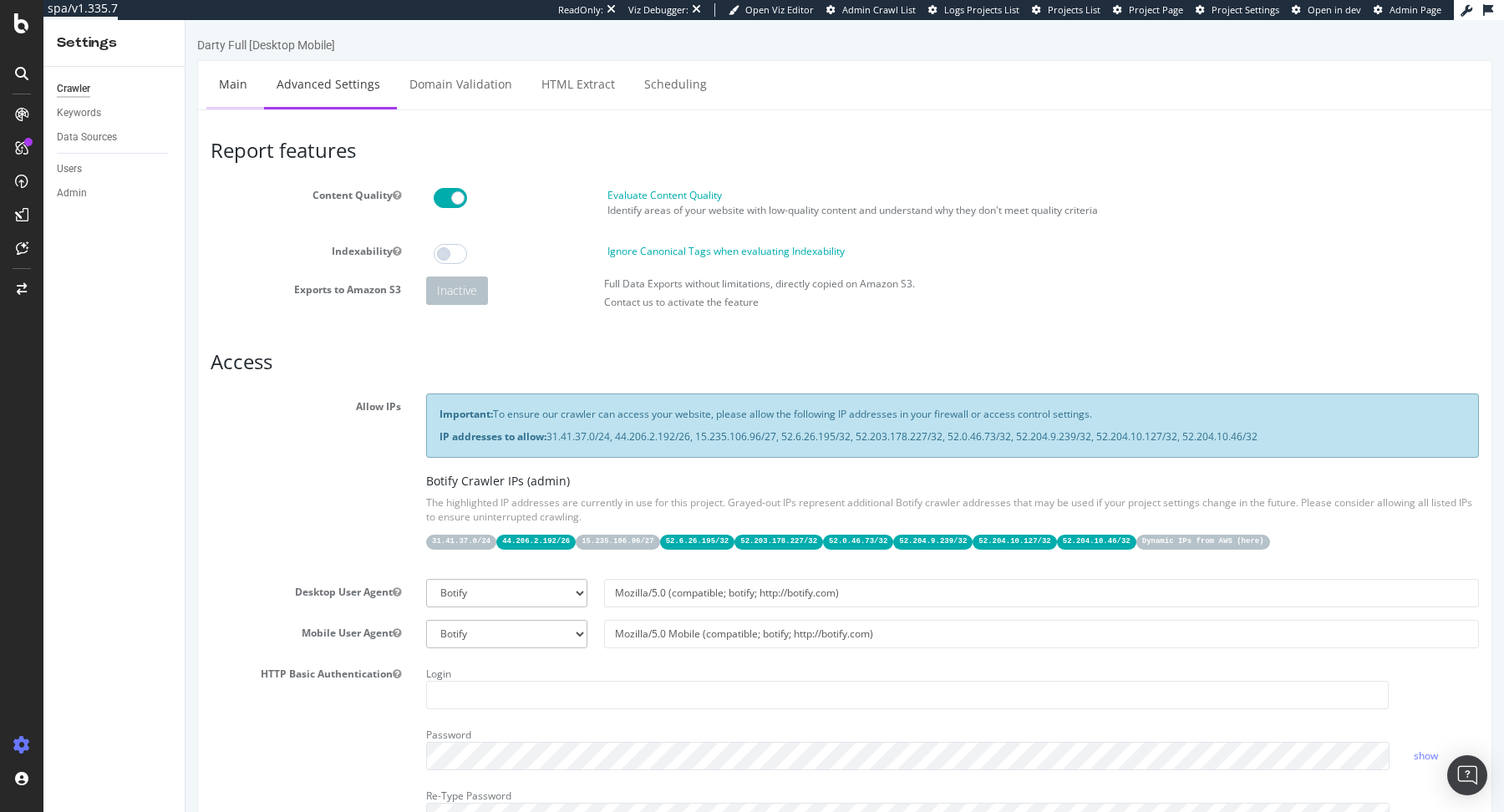 click on "Main" at bounding box center (233, 84) 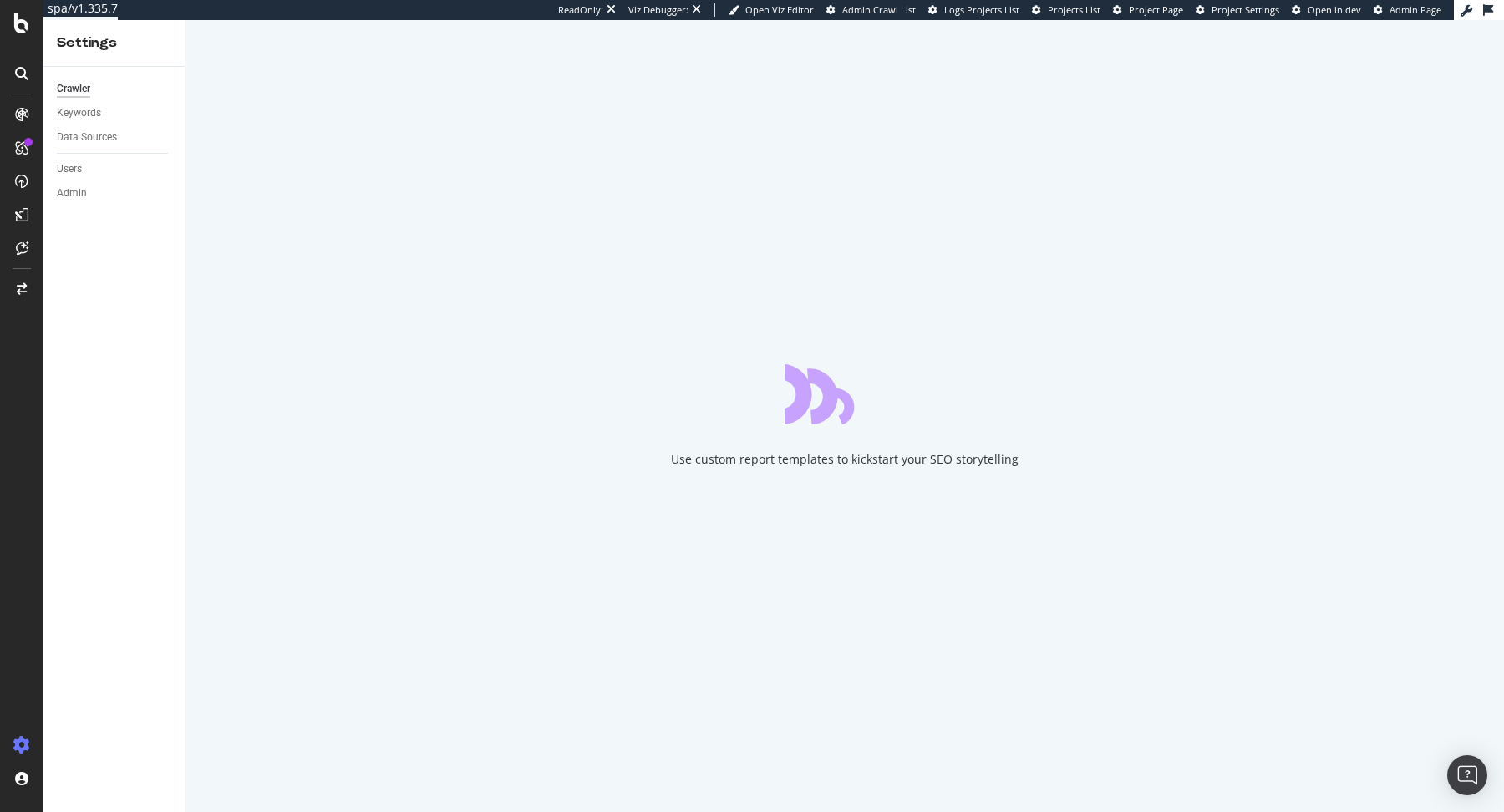 scroll, scrollTop: 0, scrollLeft: 0, axis: both 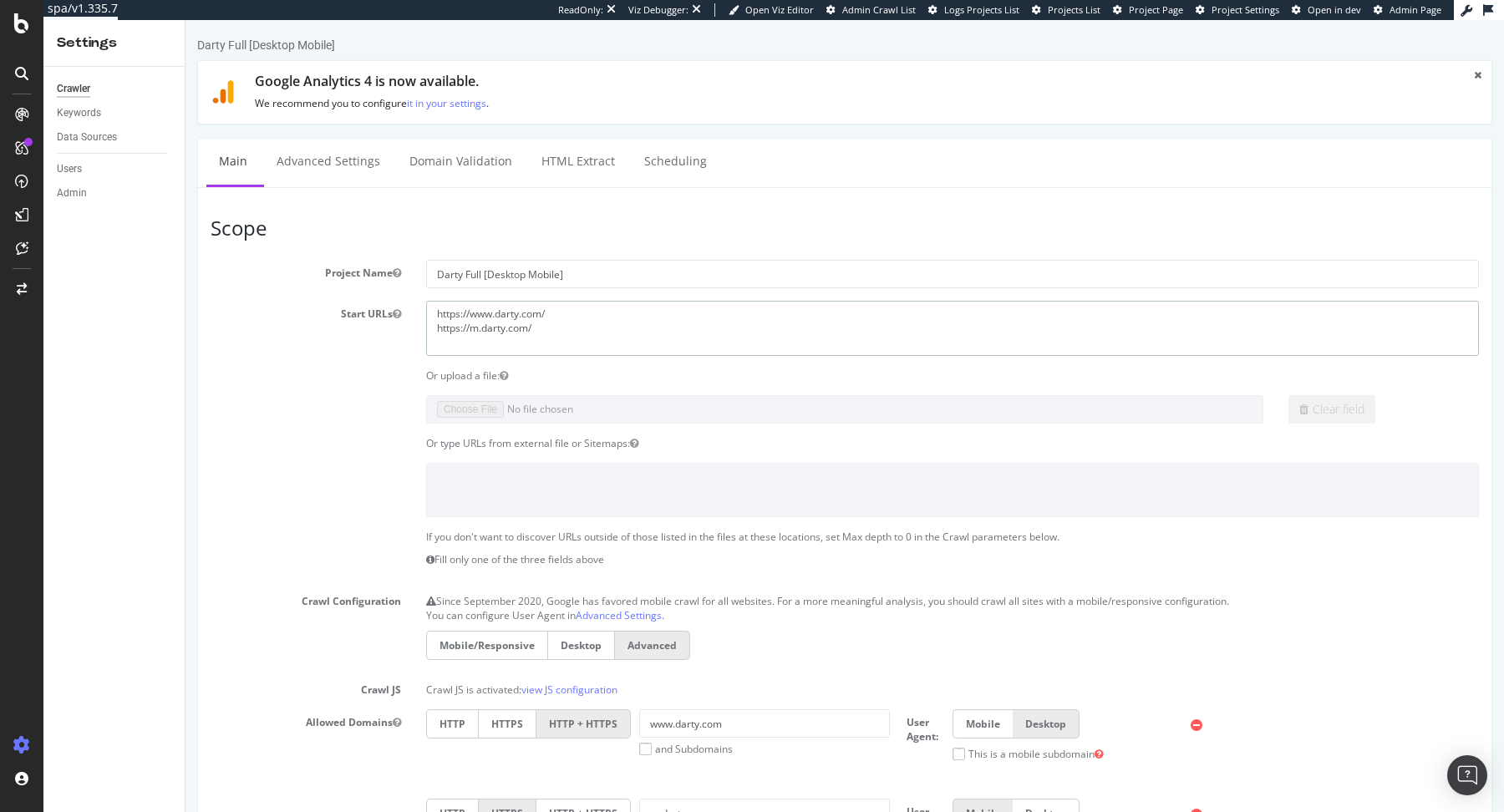 click on "https://www.darty.com/
https://m.darty.com/" at bounding box center [953, 327] 